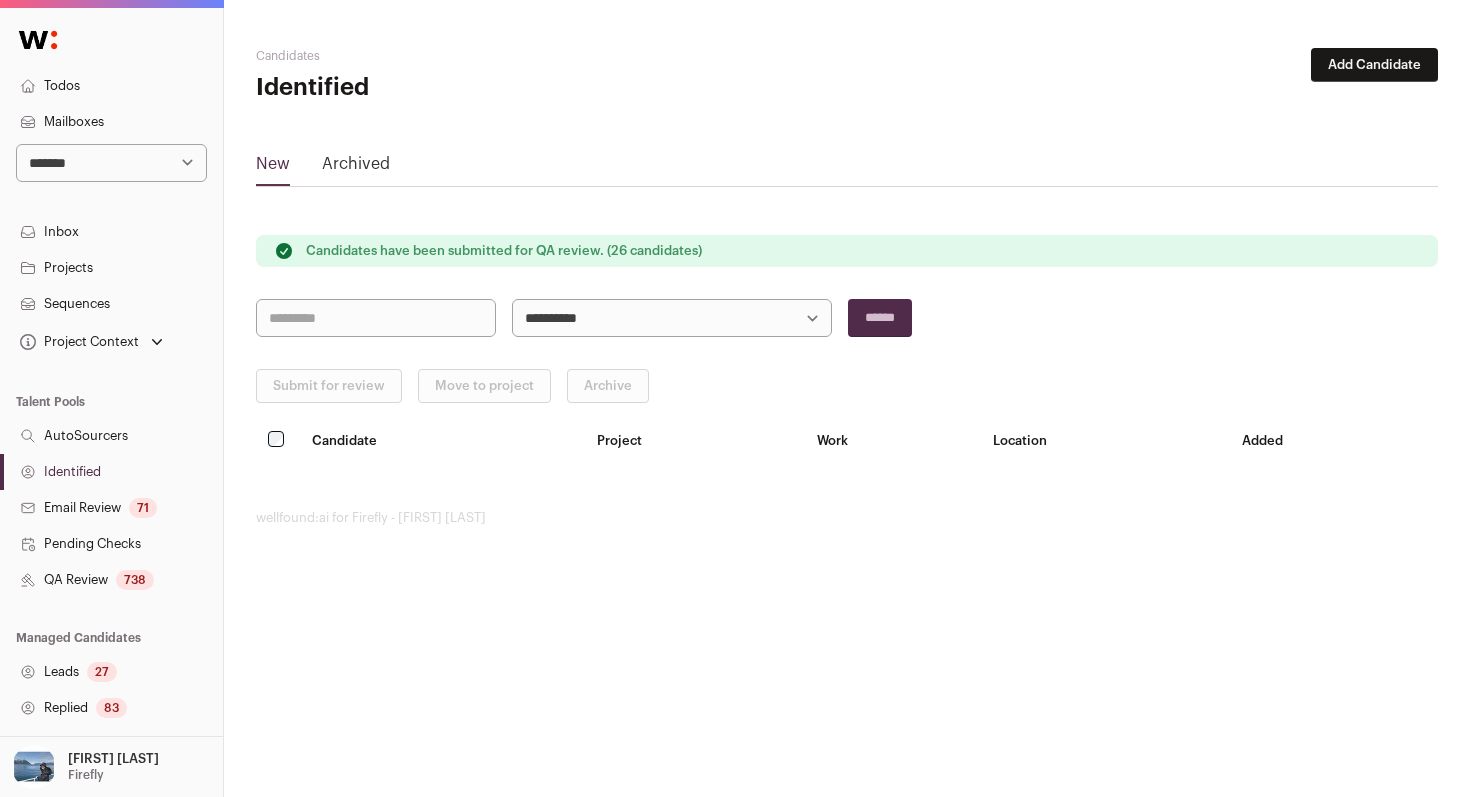 scroll, scrollTop: 0, scrollLeft: 0, axis: both 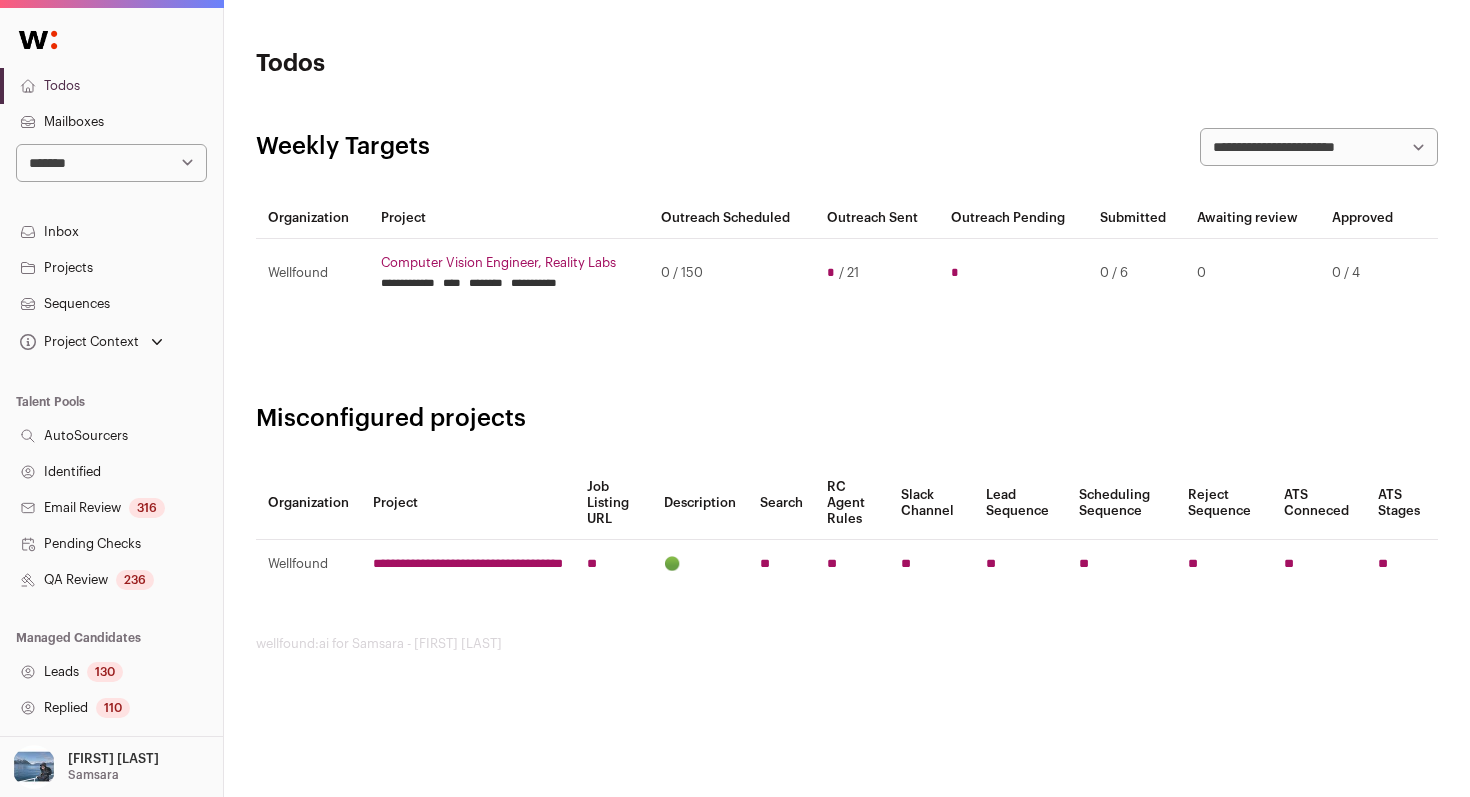 click on "Identified" at bounding box center [111, 472] 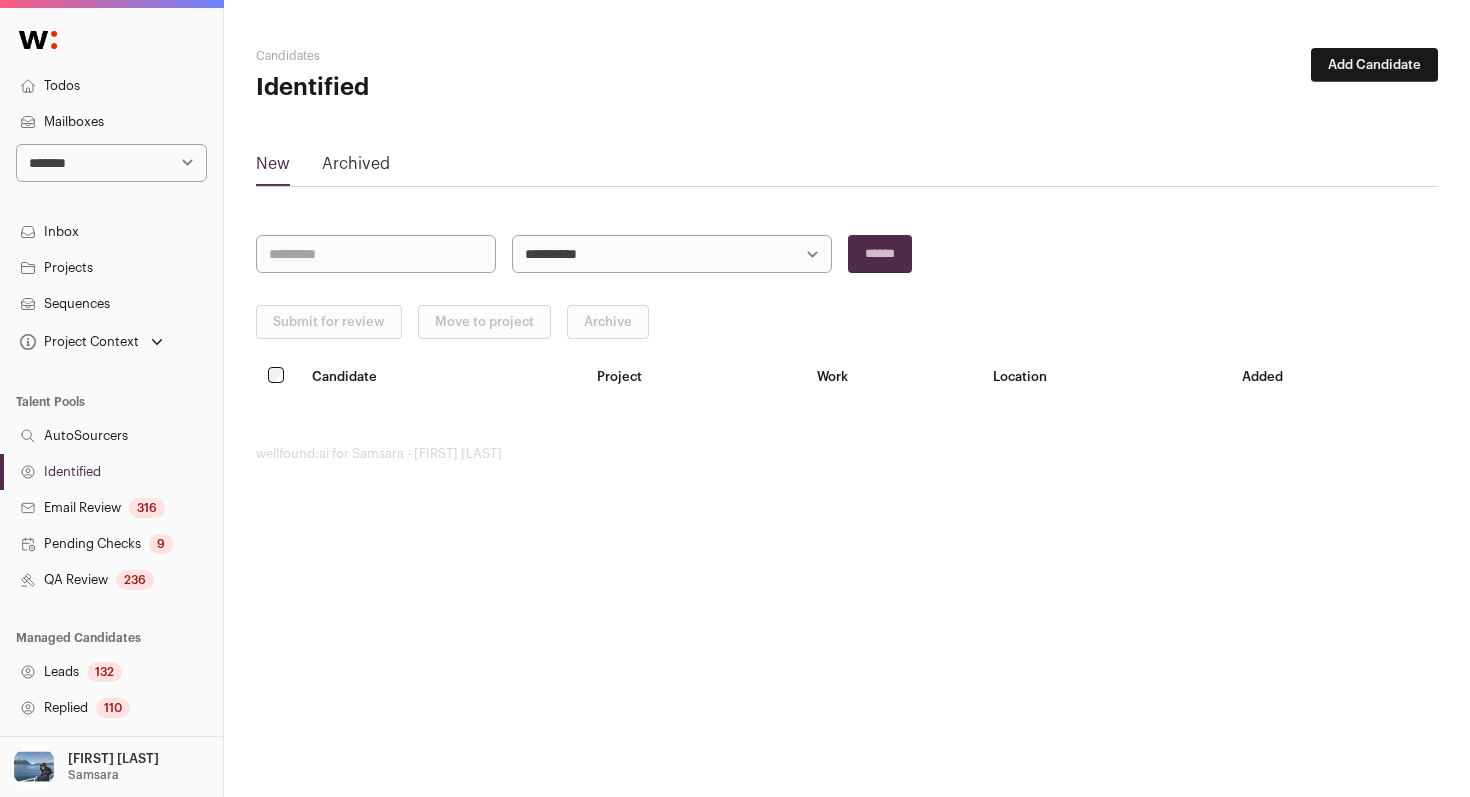 click on "Identified" at bounding box center (111, 472) 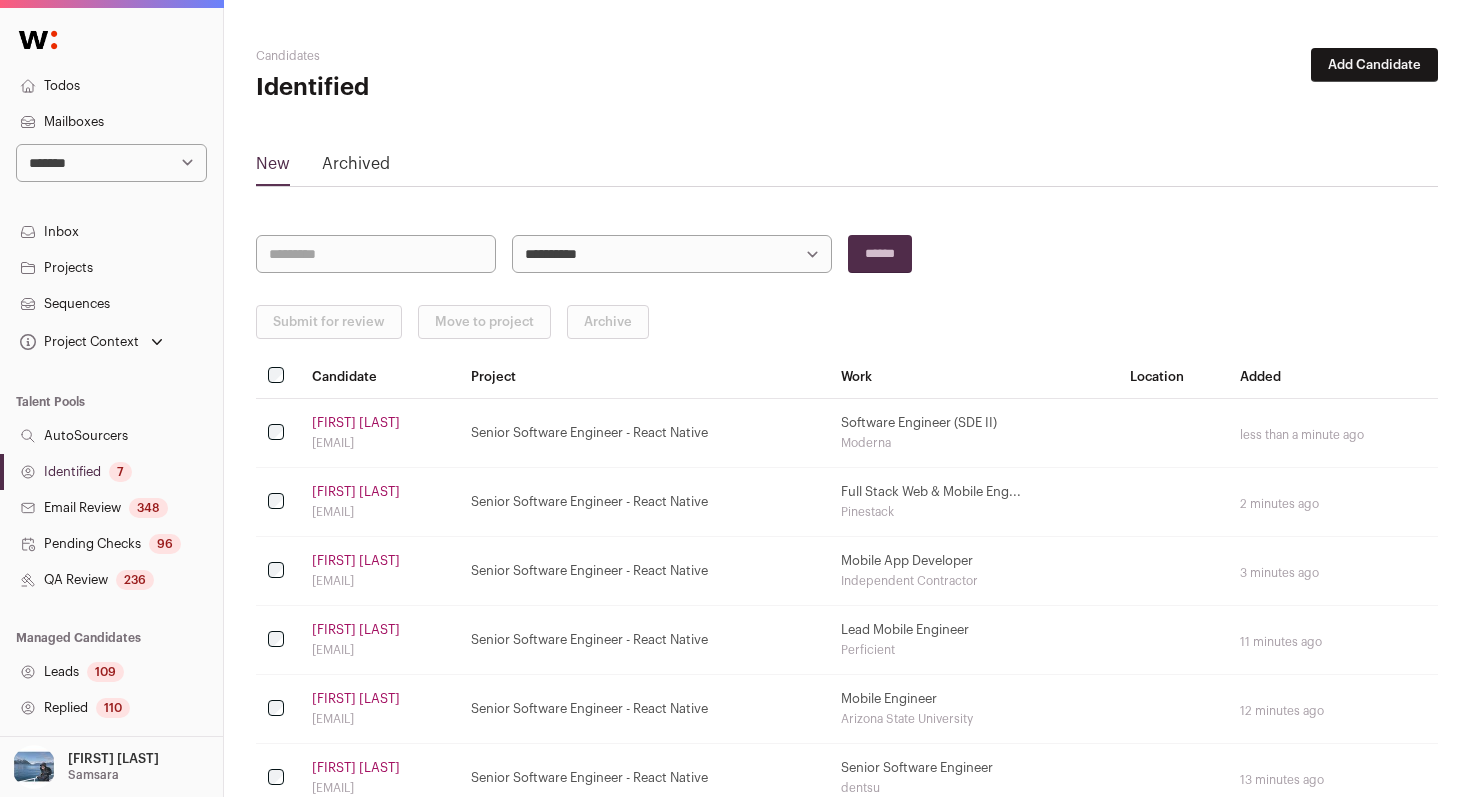 scroll, scrollTop: 196, scrollLeft: 0, axis: vertical 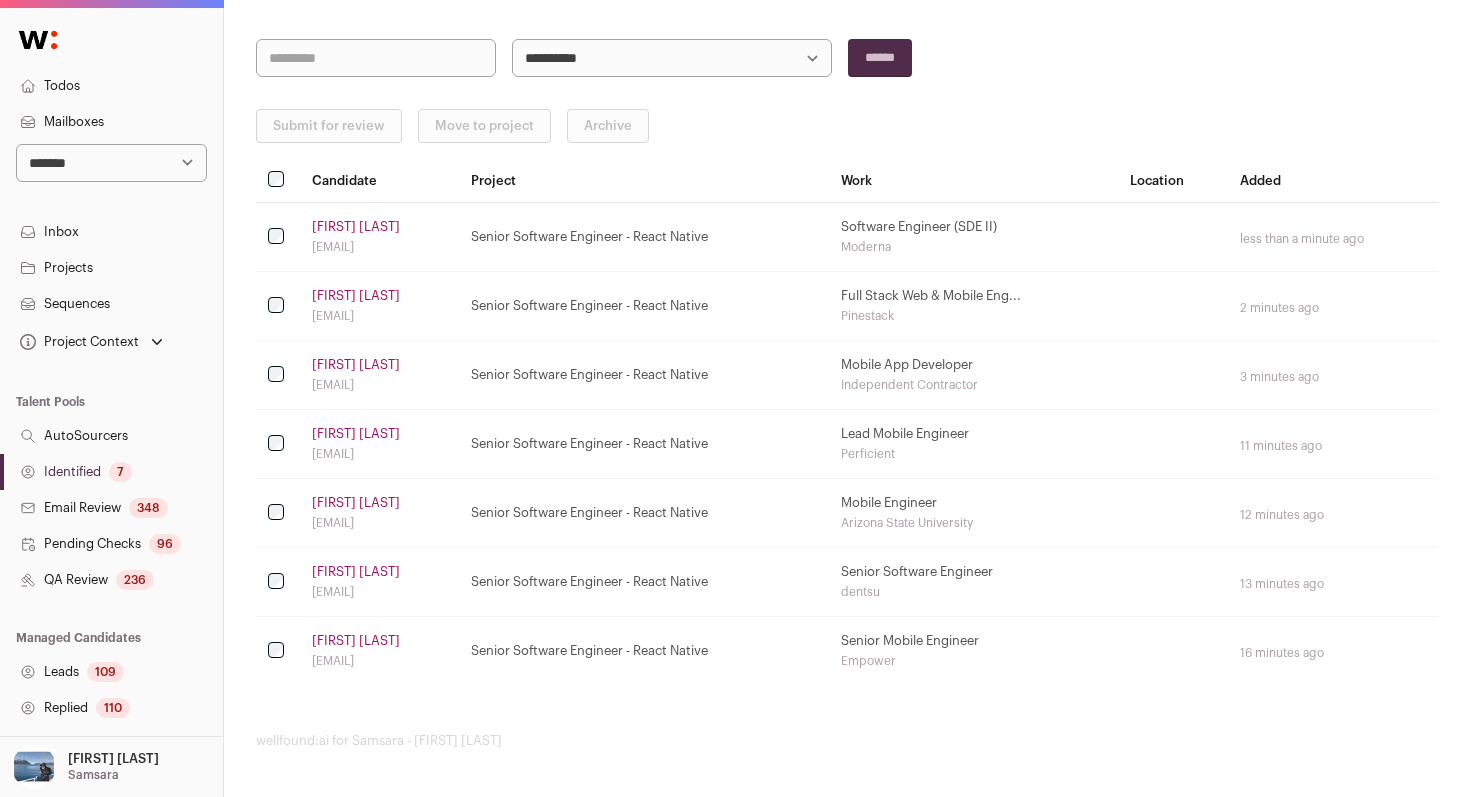 click on "7" at bounding box center [120, 472] 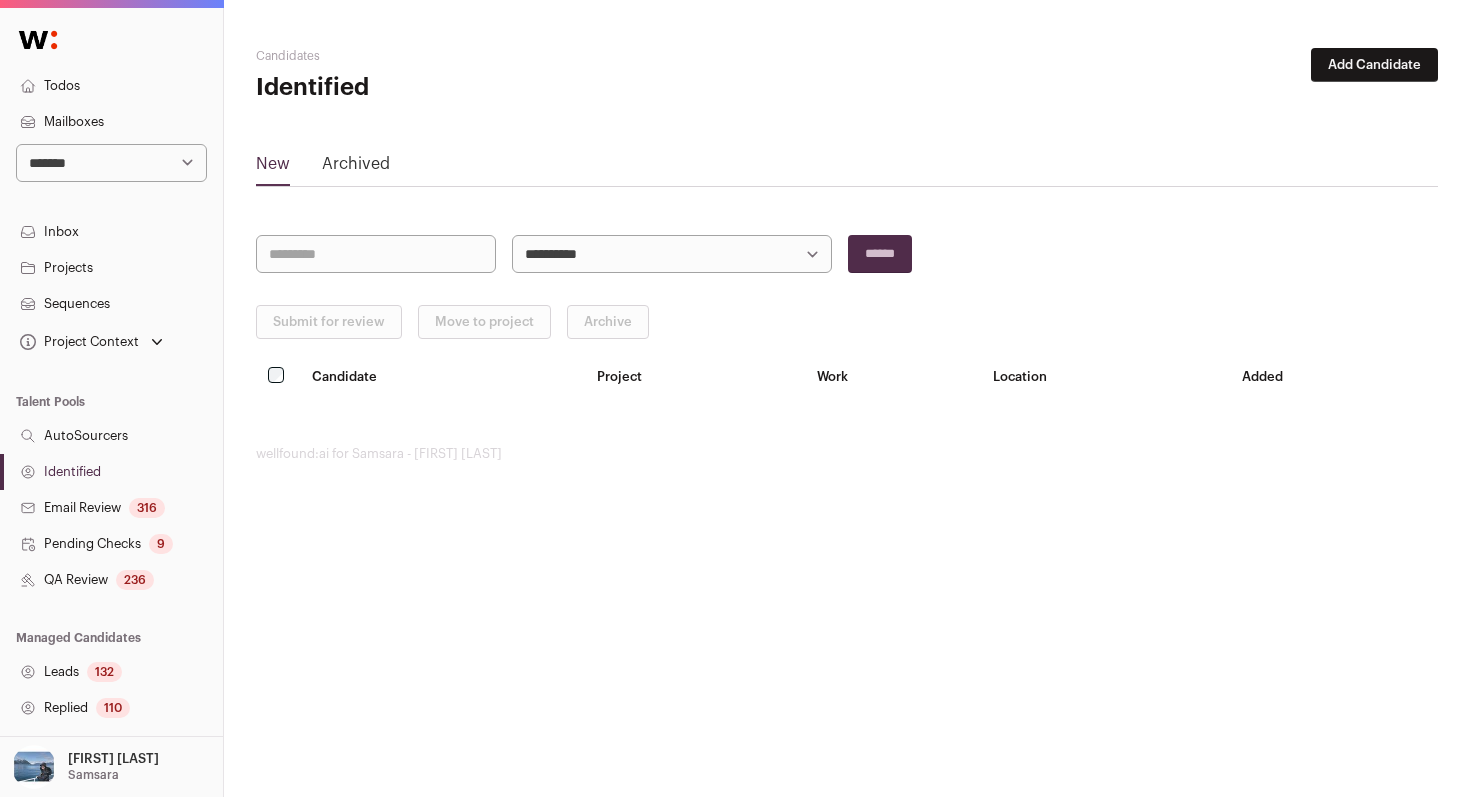scroll, scrollTop: 0, scrollLeft: 0, axis: both 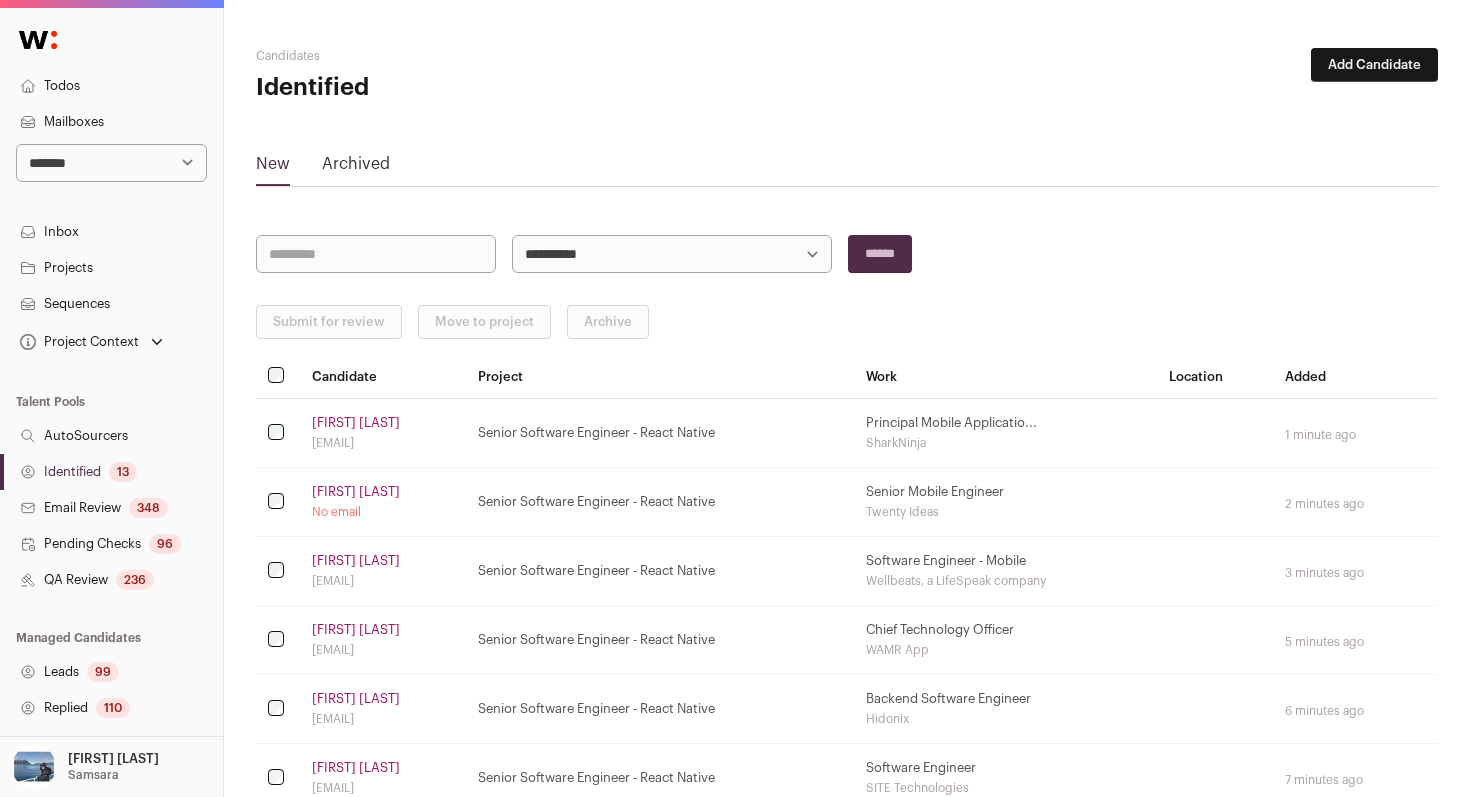 click on "Identified
13" at bounding box center [111, 472] 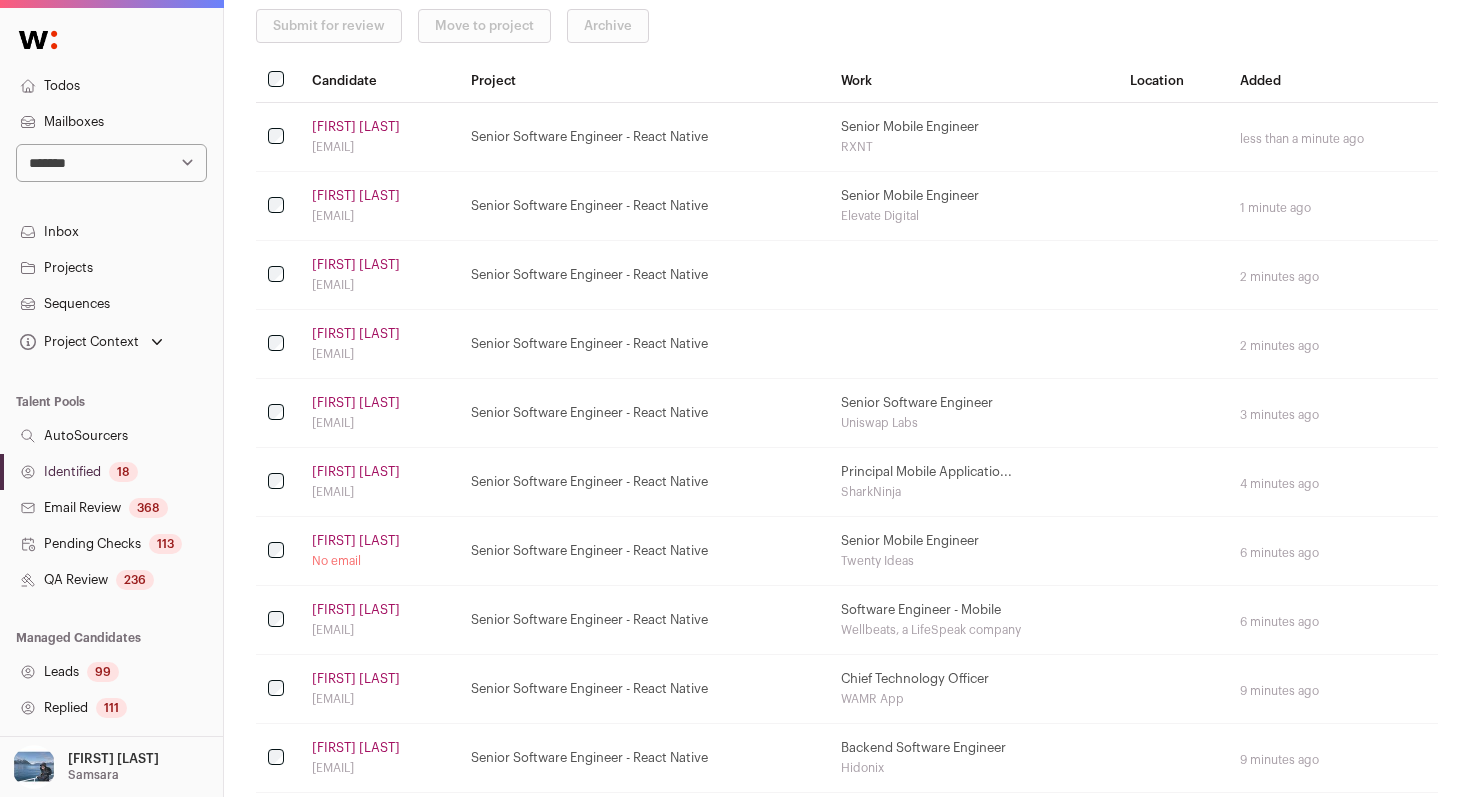 scroll, scrollTop: 0, scrollLeft: 0, axis: both 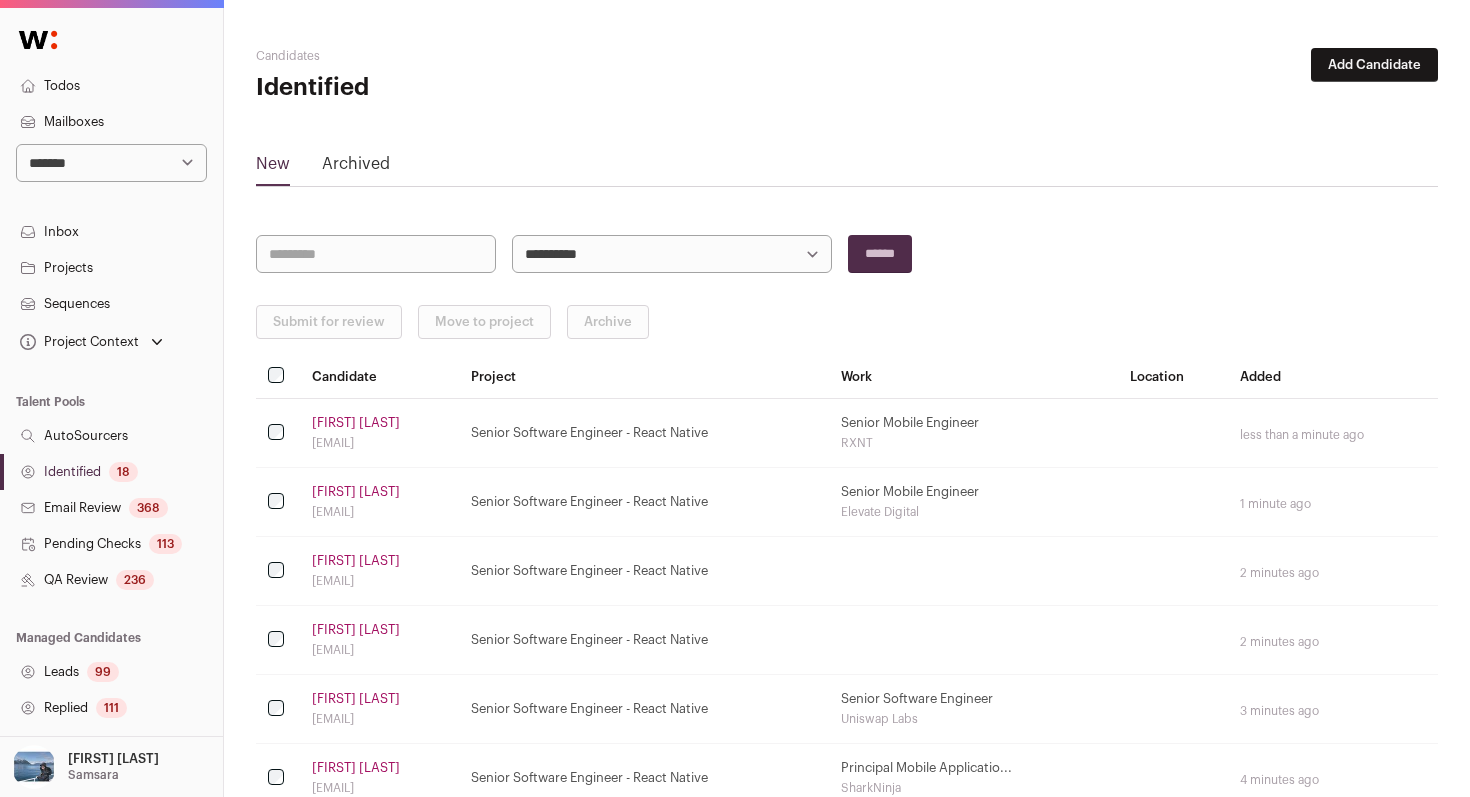 click on "Identified
18" at bounding box center [111, 472] 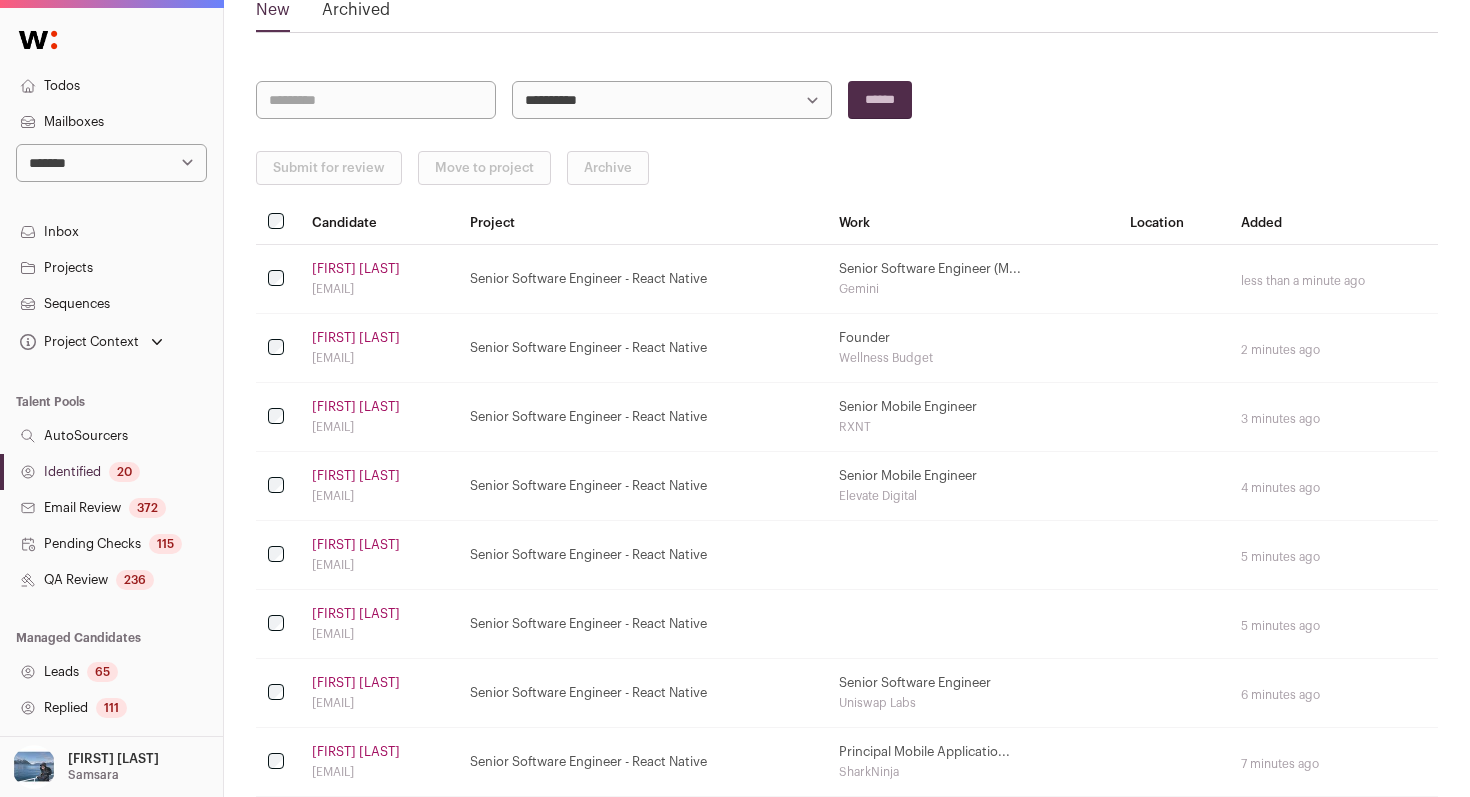 scroll, scrollTop: 0, scrollLeft: 0, axis: both 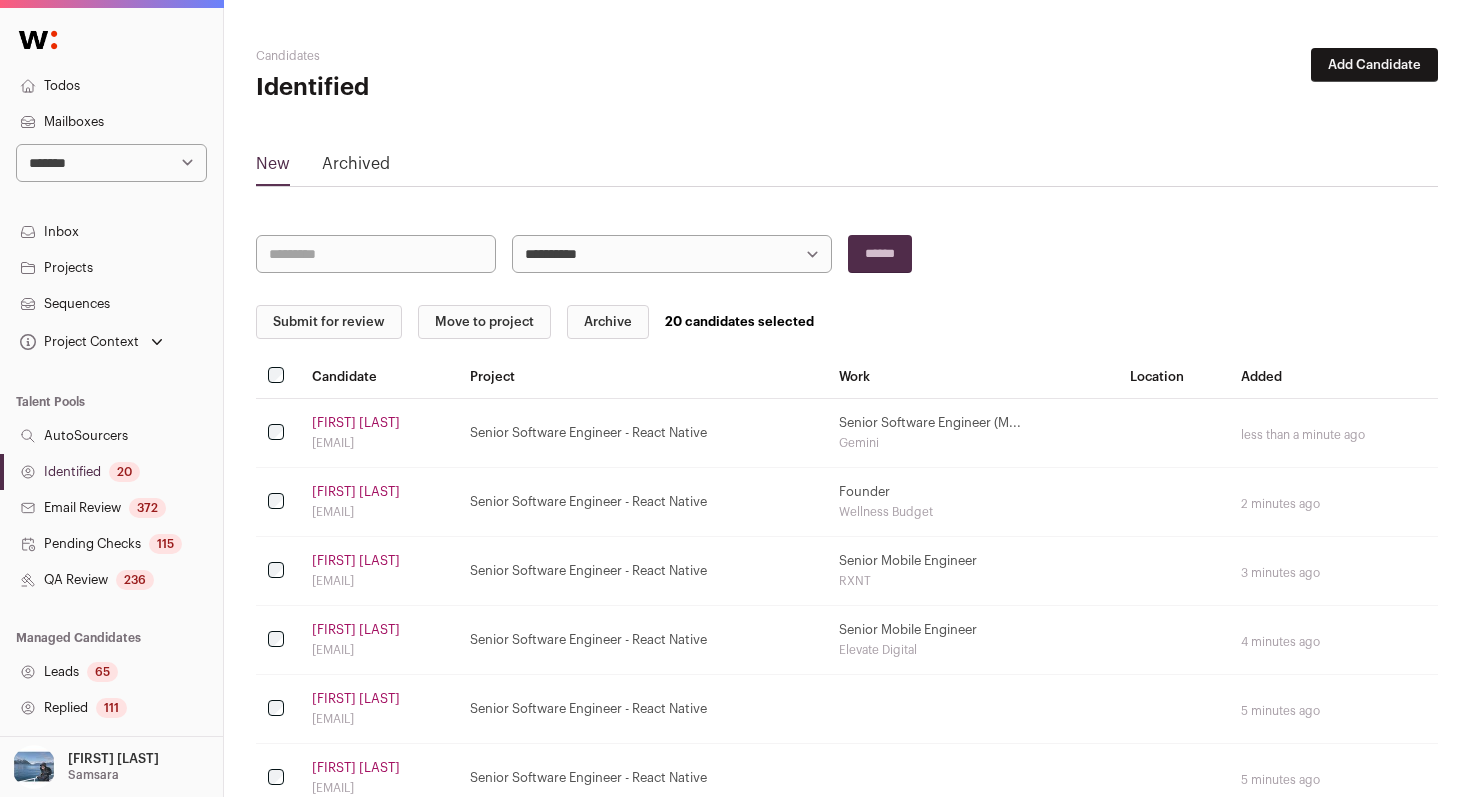 click on "Submit for review" at bounding box center (329, 322) 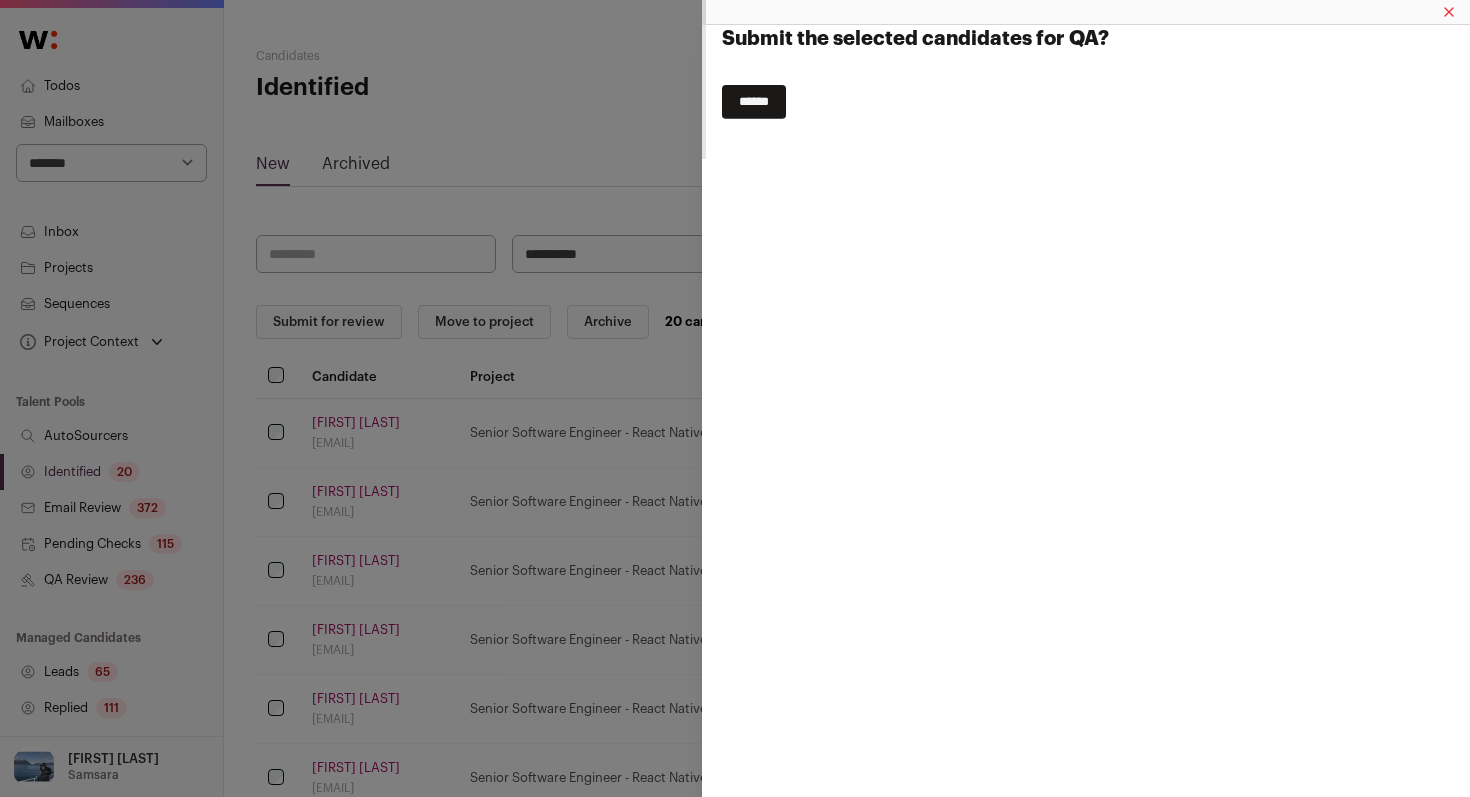click on "******" at bounding box center (754, 102) 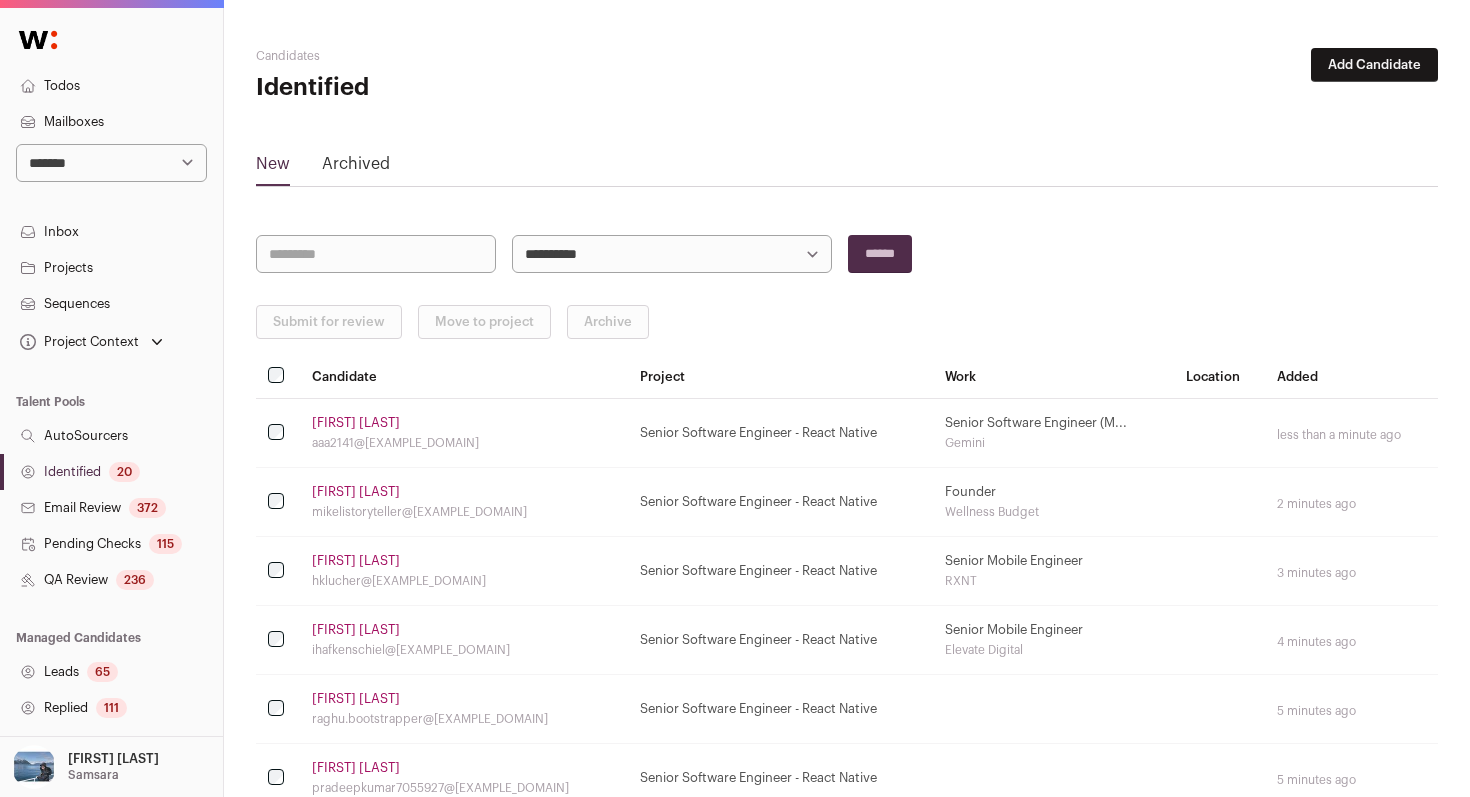 scroll, scrollTop: 0, scrollLeft: 0, axis: both 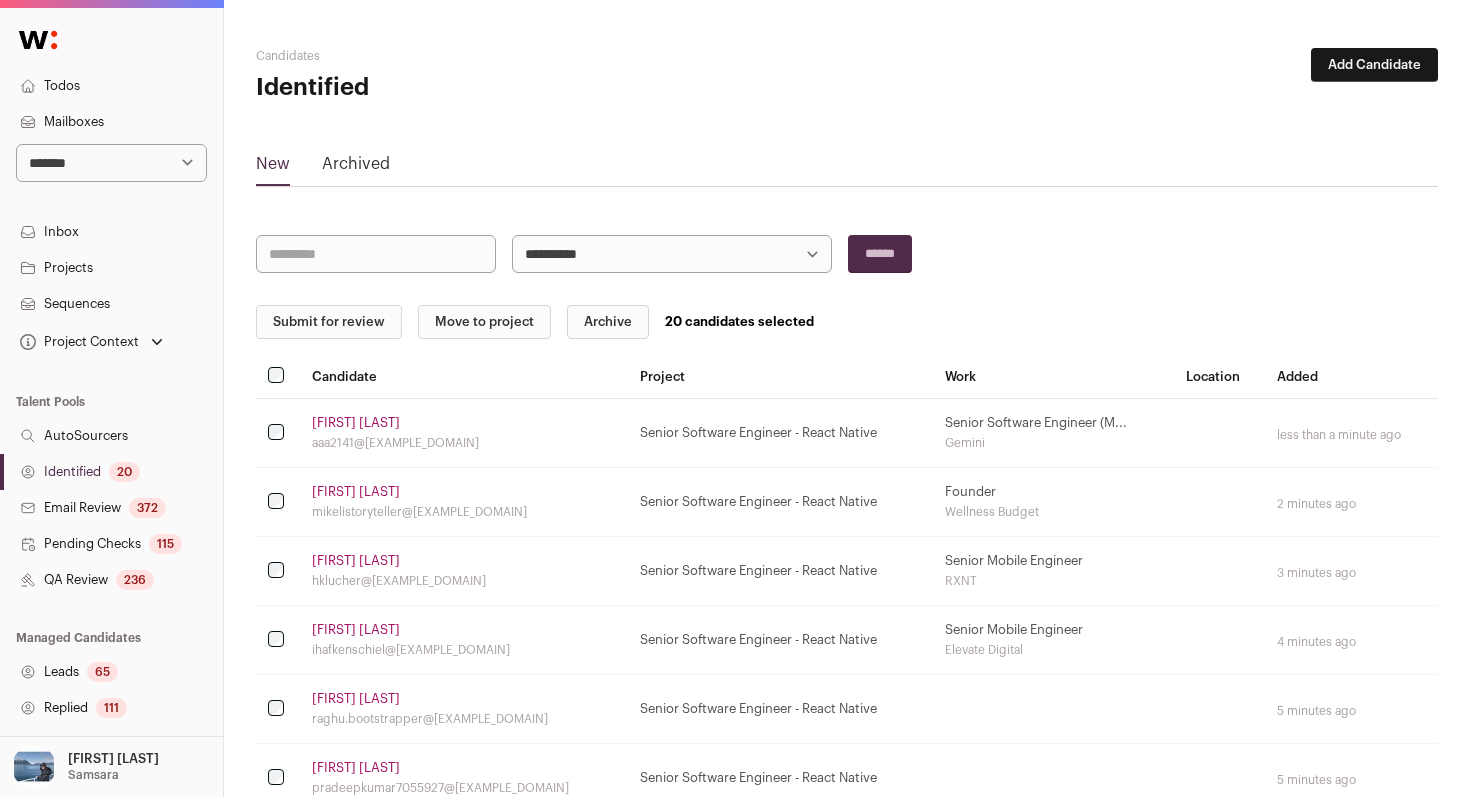 click on "Submit for review" at bounding box center (329, 322) 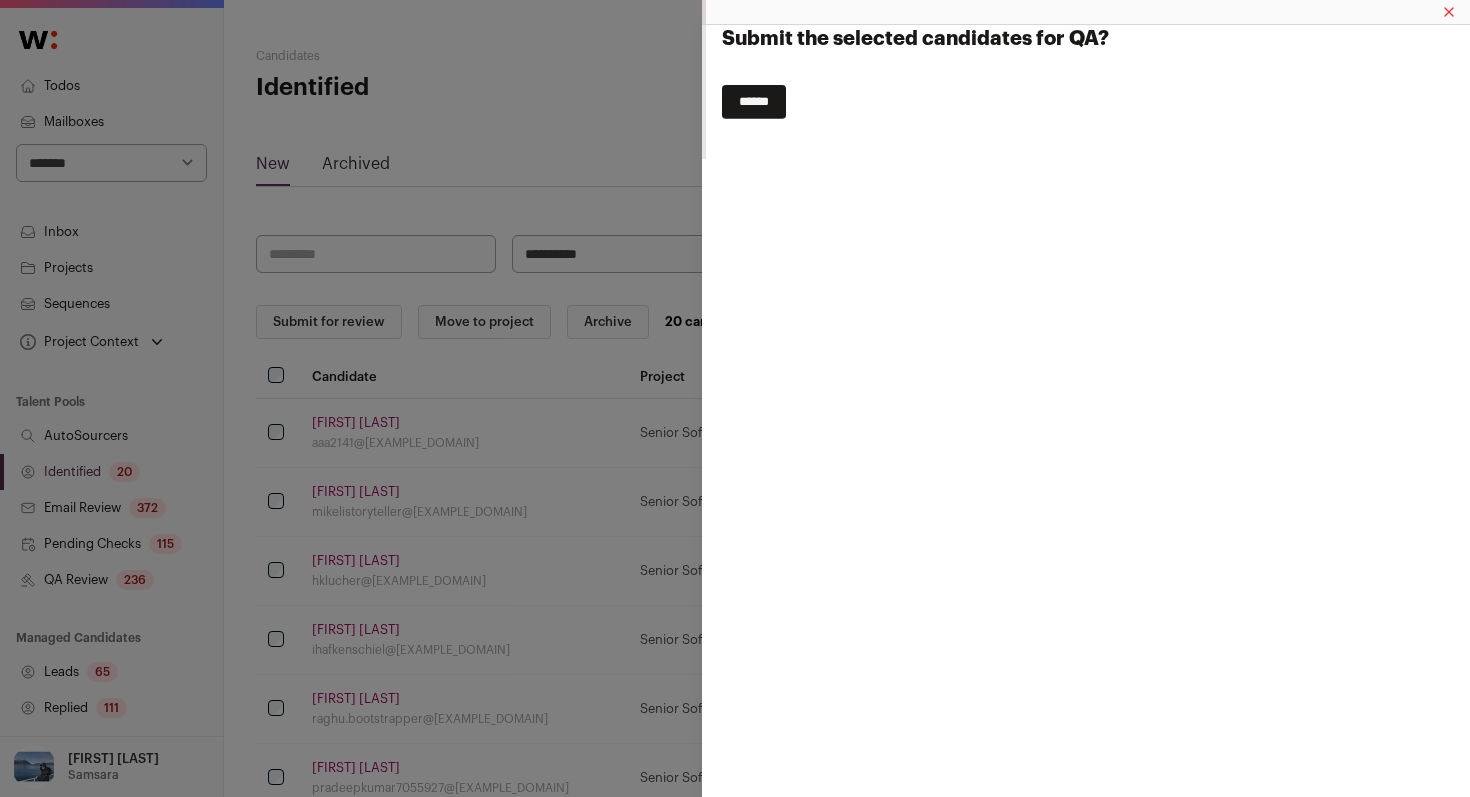 click on "******" at bounding box center [754, 102] 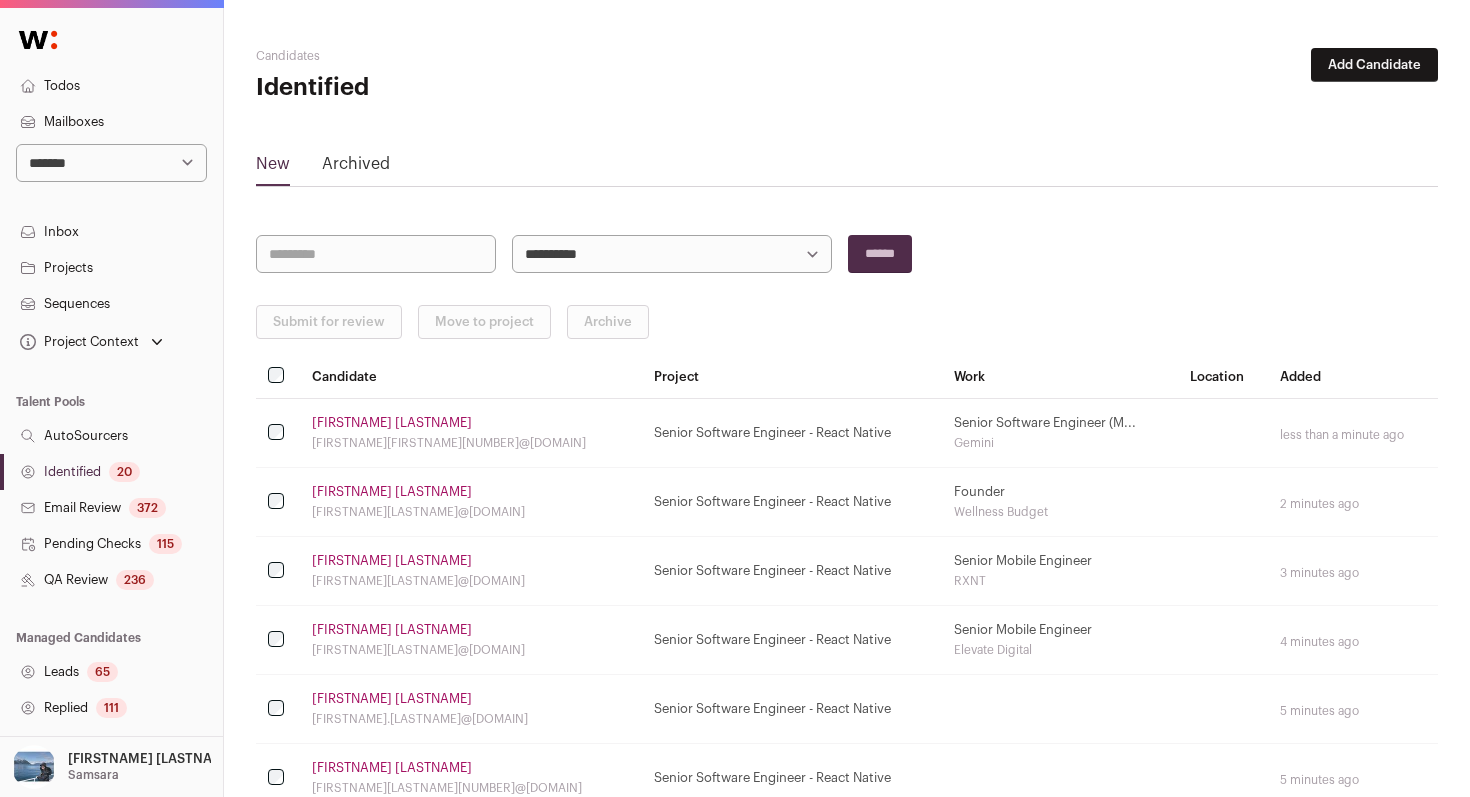 scroll, scrollTop: 0, scrollLeft: 0, axis: both 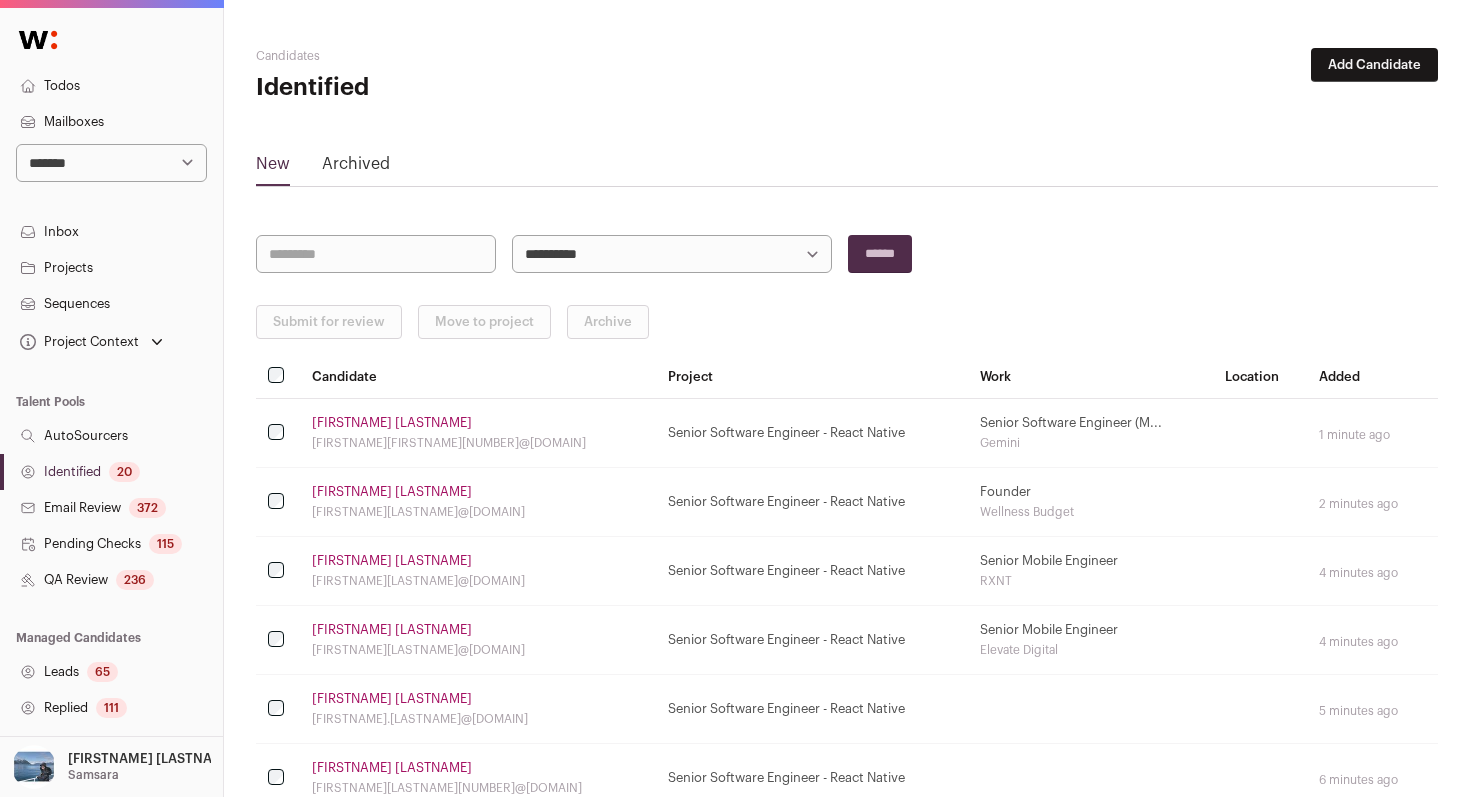 click on "20" at bounding box center [124, 472] 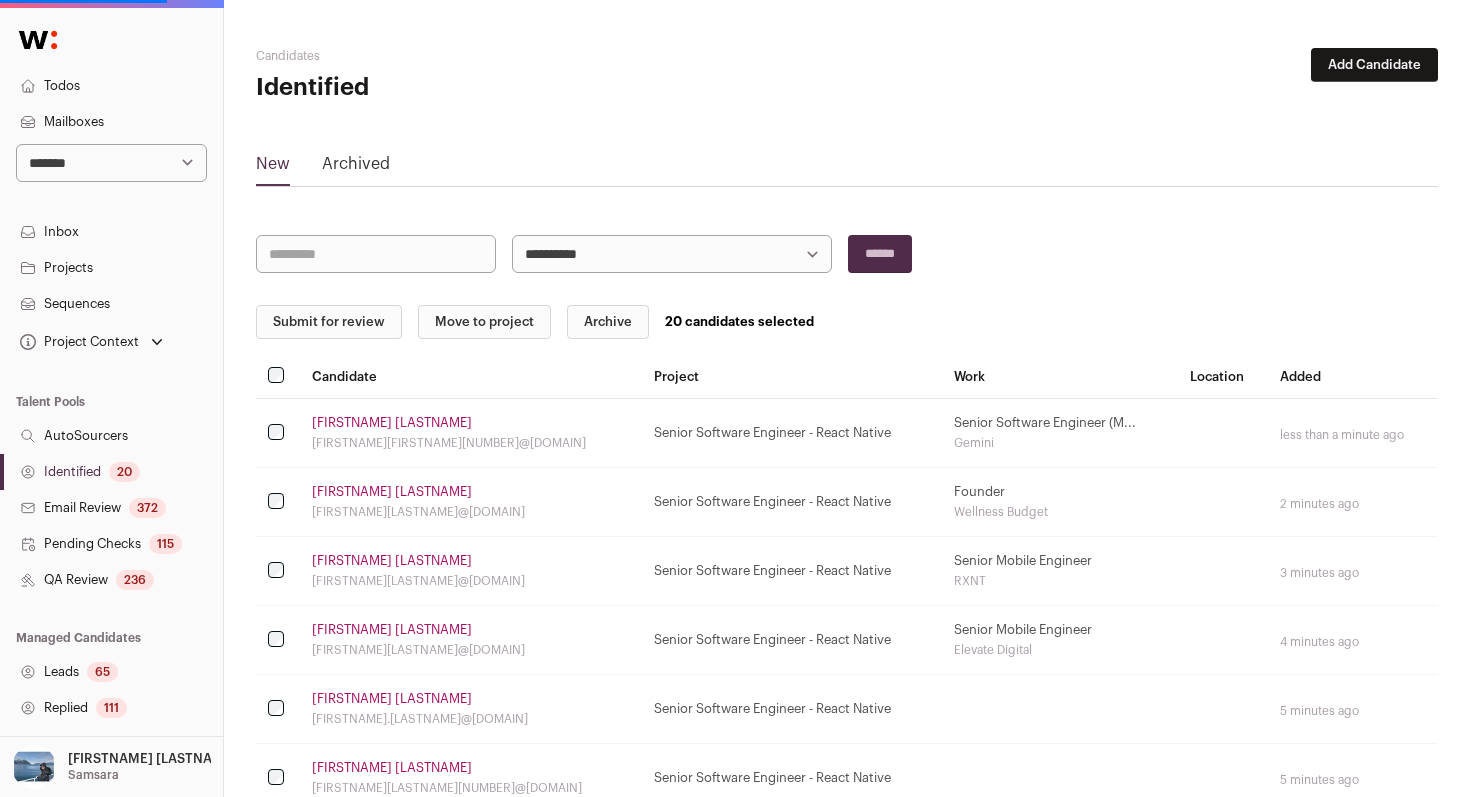 click on "Submit for review
Move to project
Archive
20 candidates selected
Candidate
Project
Work
Location
Added
Aaron Free
aaa2141@gmail.com
Senior Software Engineer - React Native
Senior Software Engineer (M...
Gemini
less than a minute ago
Mike Li" at bounding box center (847, 1041) 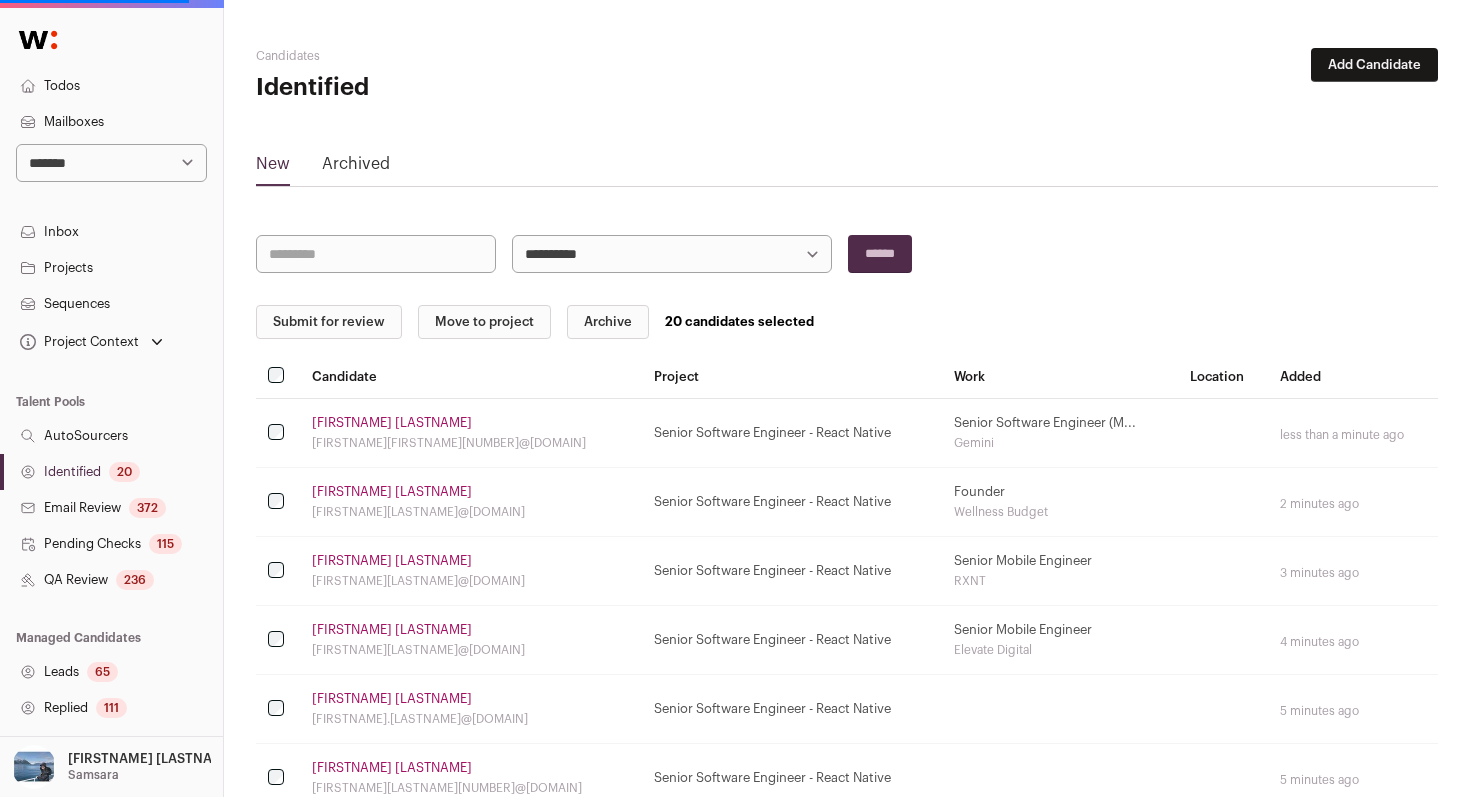 click on "Submit for review" at bounding box center [329, 322] 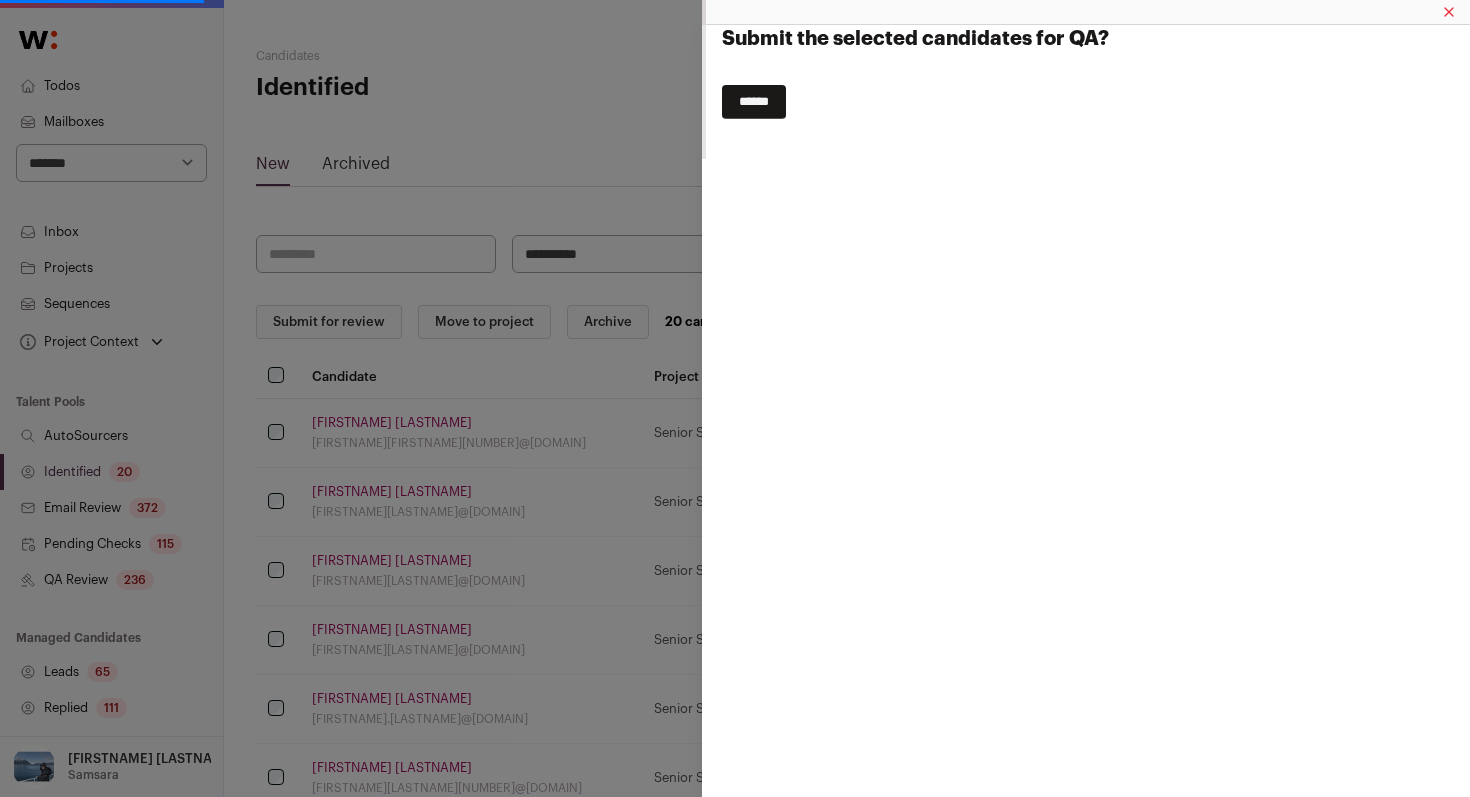 click on "******" at bounding box center [754, 102] 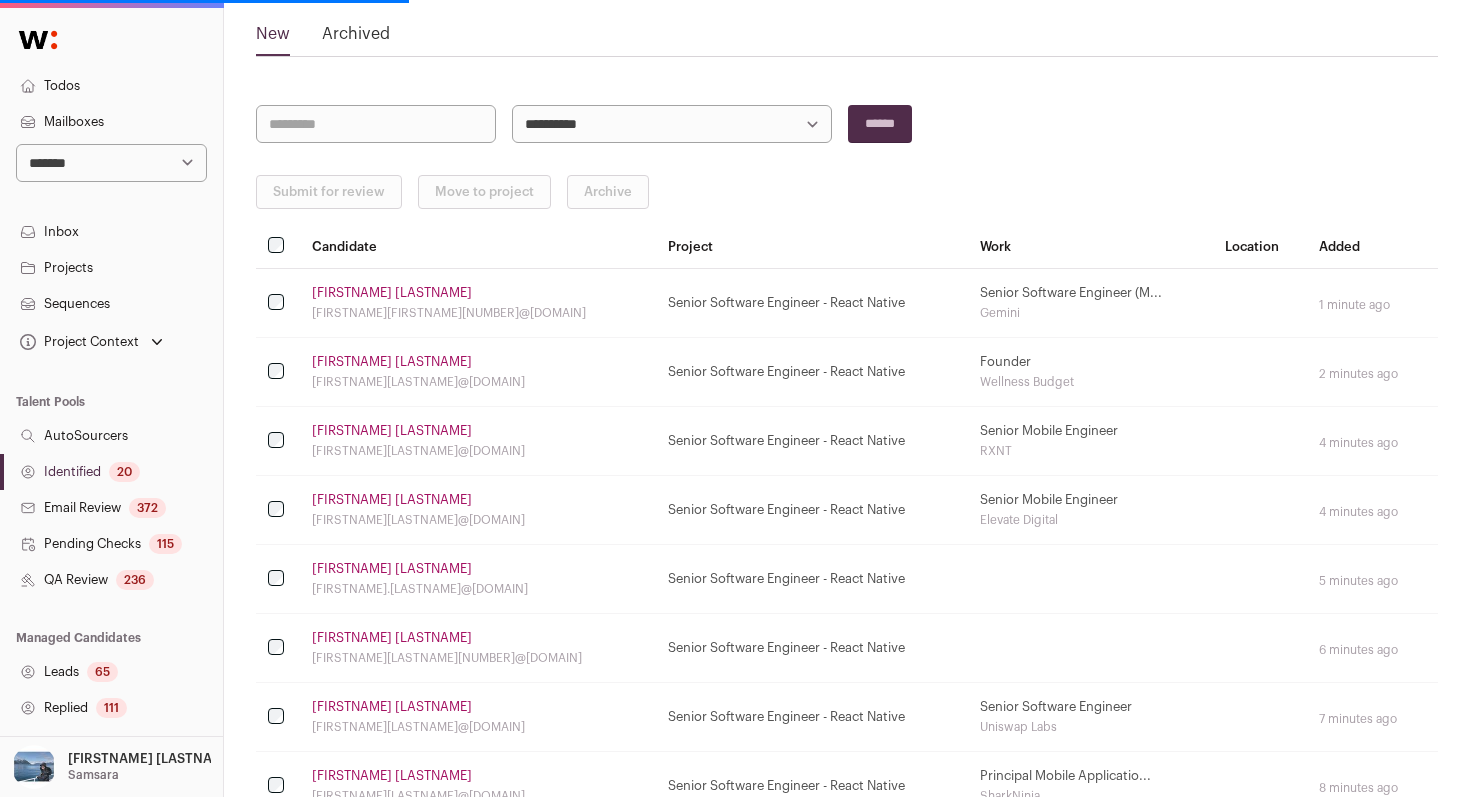 scroll, scrollTop: 0, scrollLeft: 0, axis: both 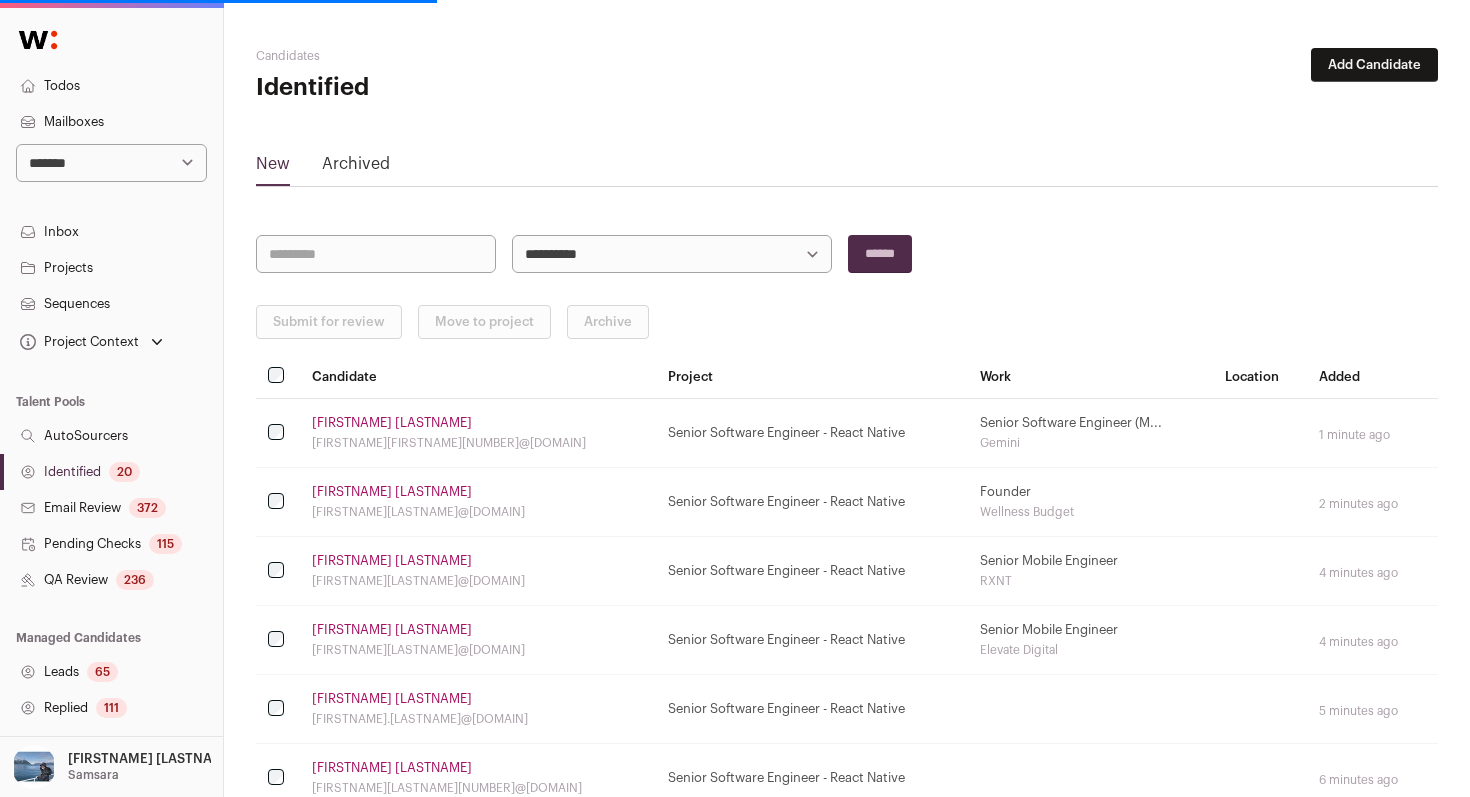 click on "**********" at bounding box center [735, 945] 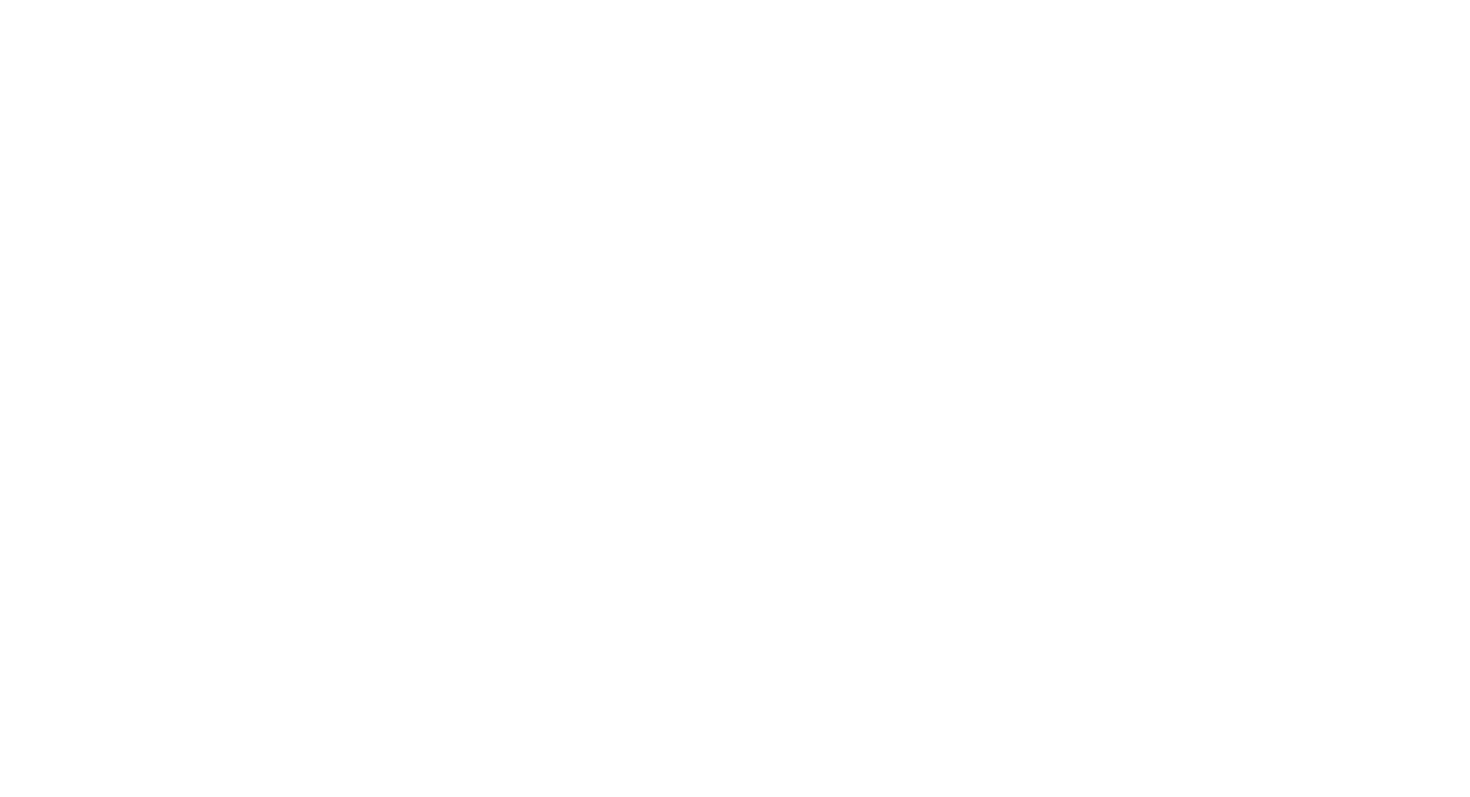 scroll, scrollTop: 0, scrollLeft: 0, axis: both 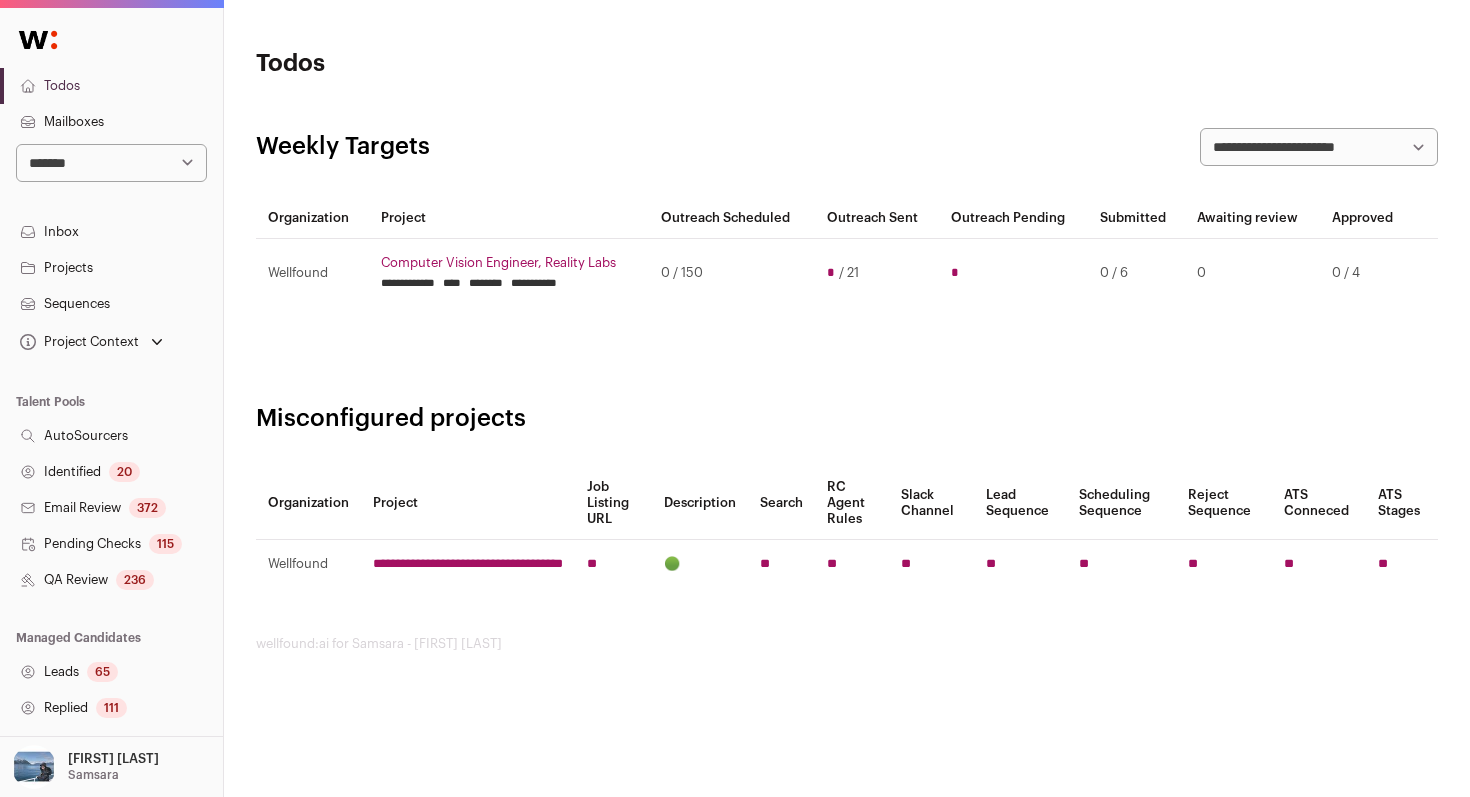 click on "Identified
20" at bounding box center [111, 472] 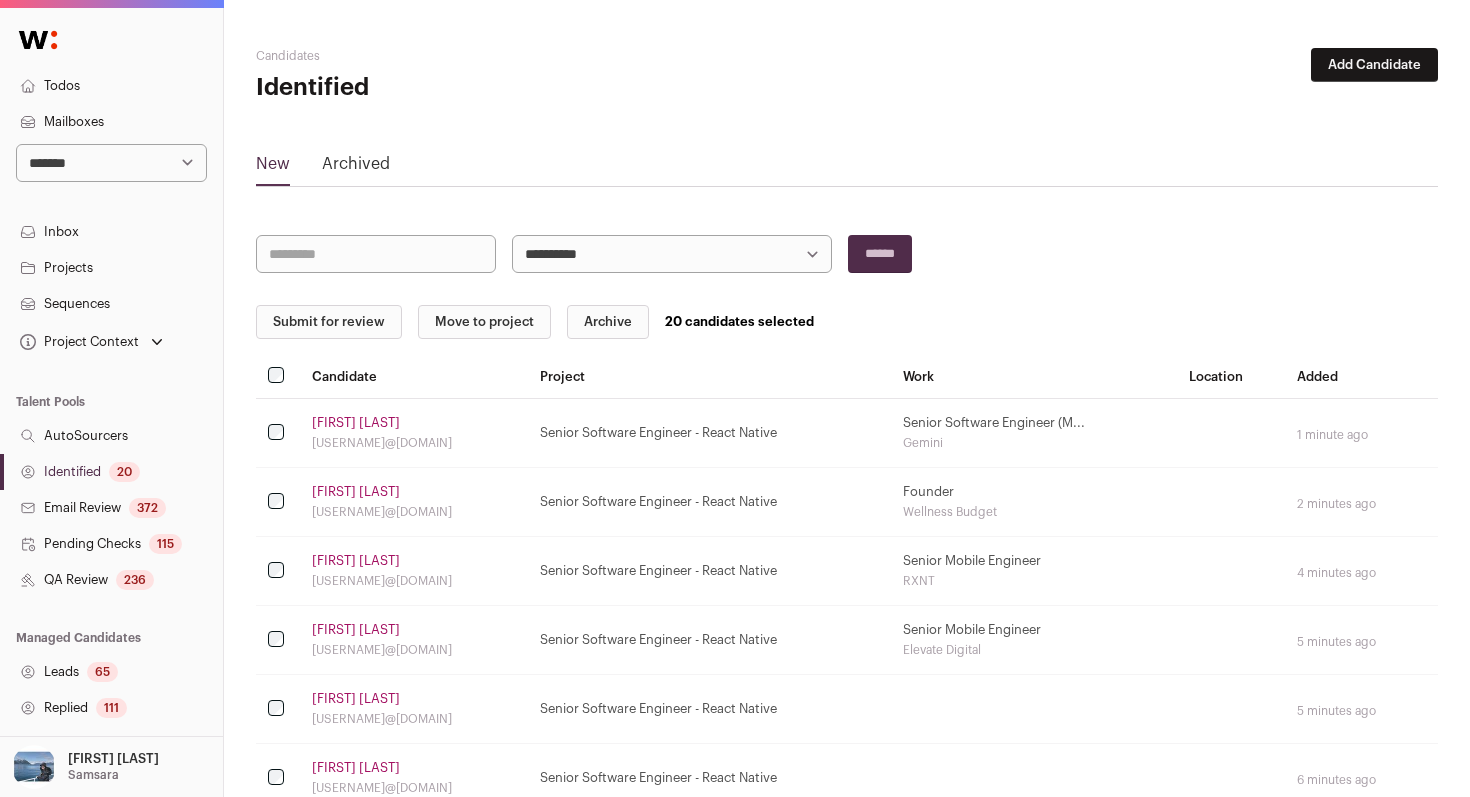 click on "Submit for review" at bounding box center [329, 322] 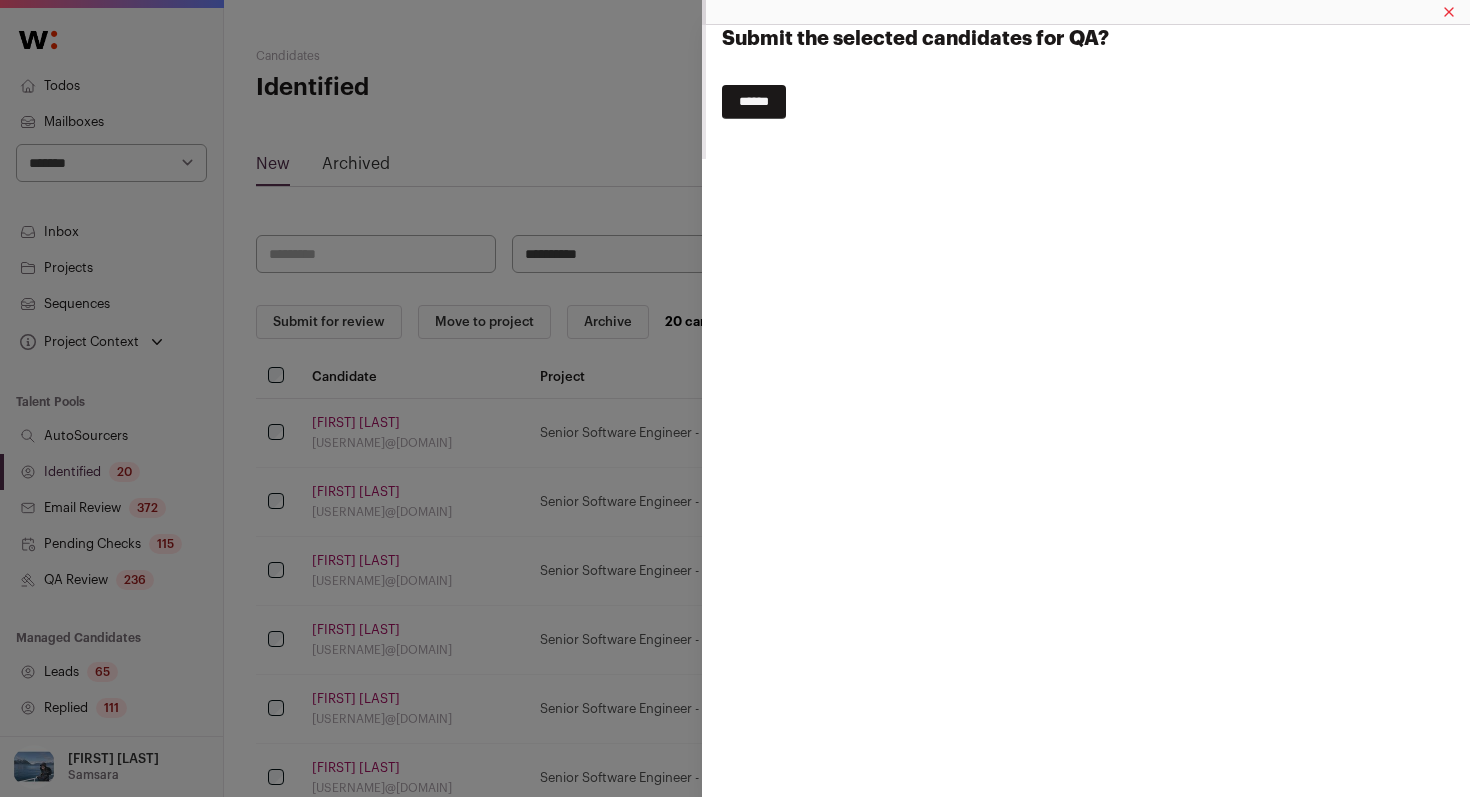 click on "******" at bounding box center [754, 102] 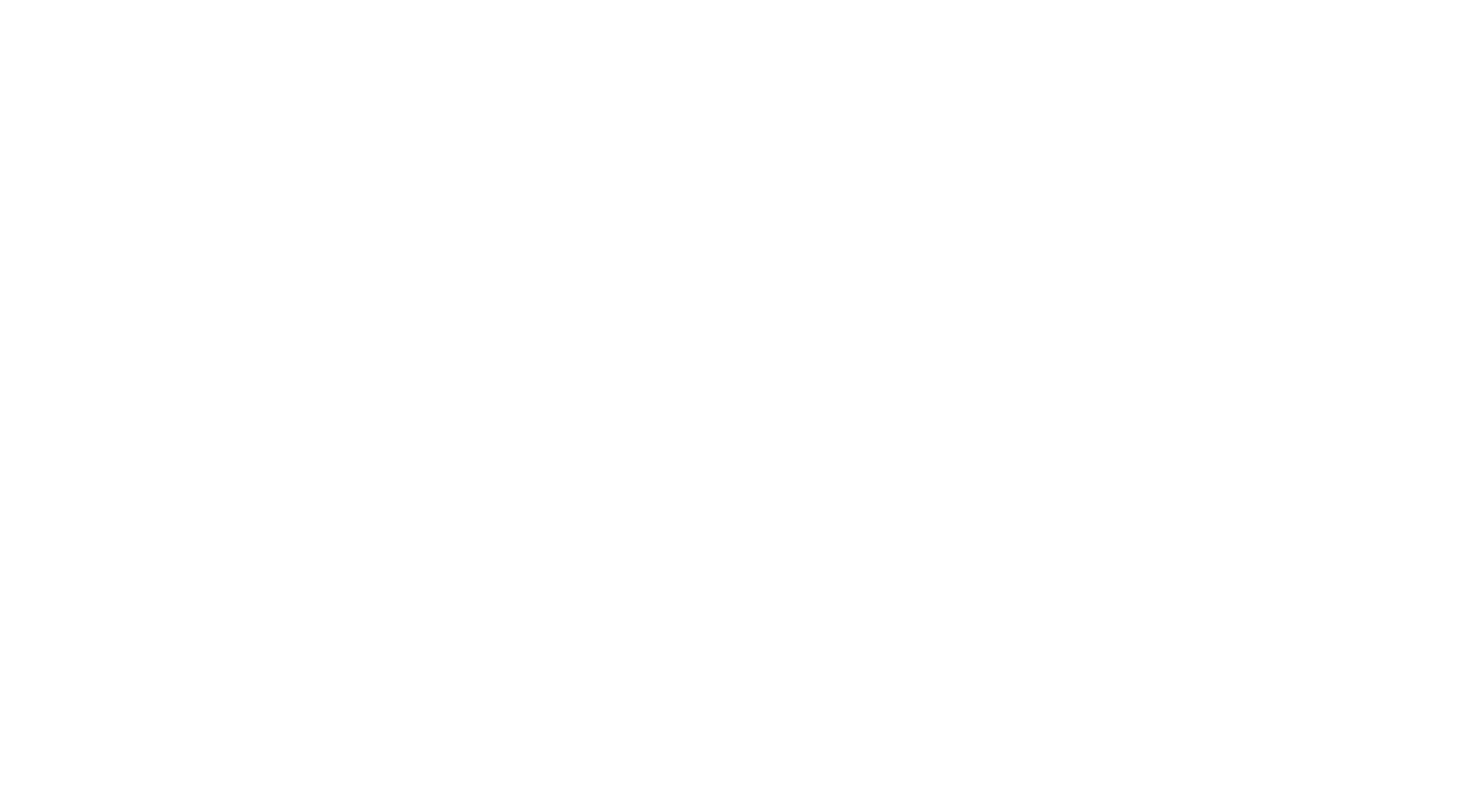 scroll, scrollTop: 0, scrollLeft: 0, axis: both 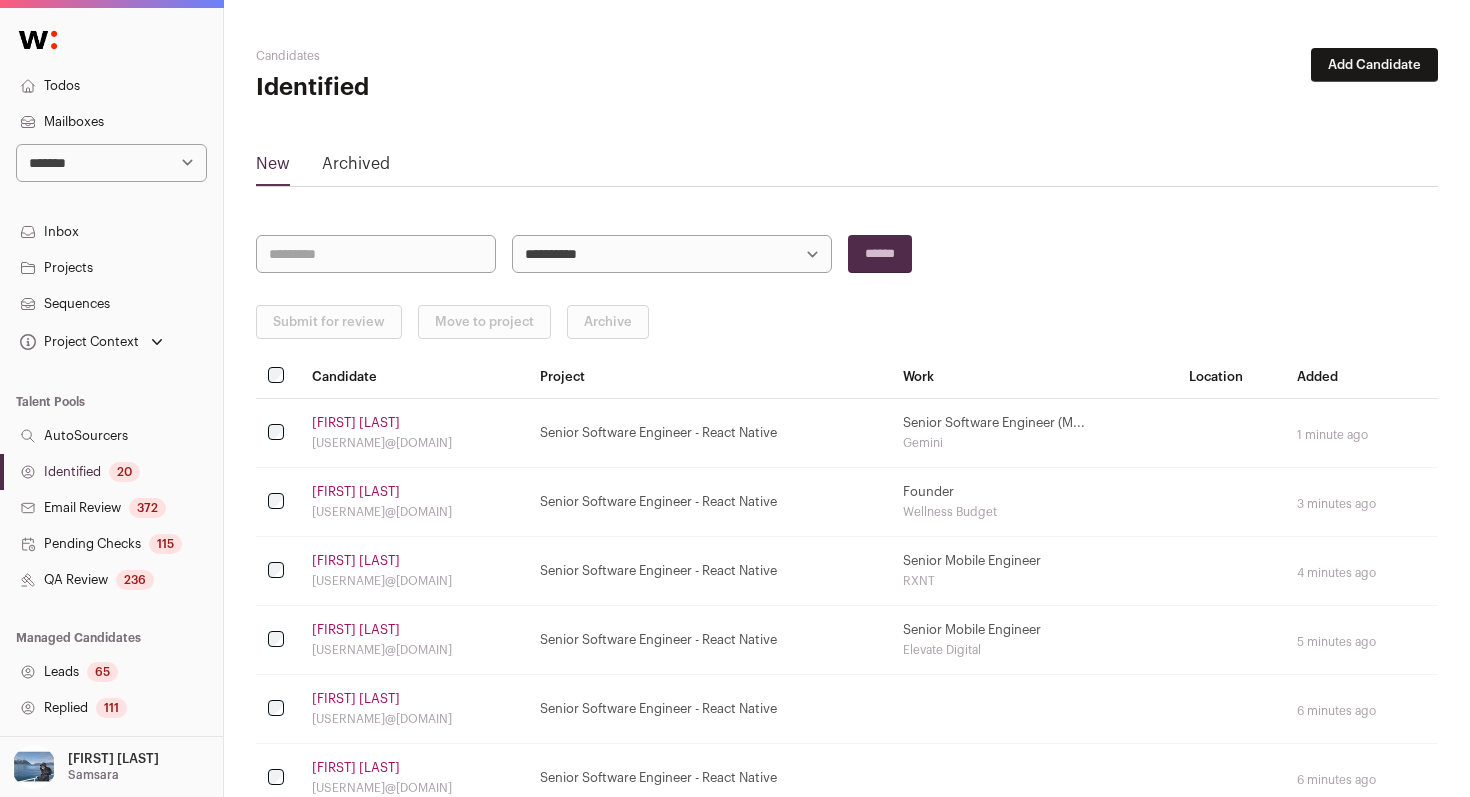 click on "20" at bounding box center [124, 472] 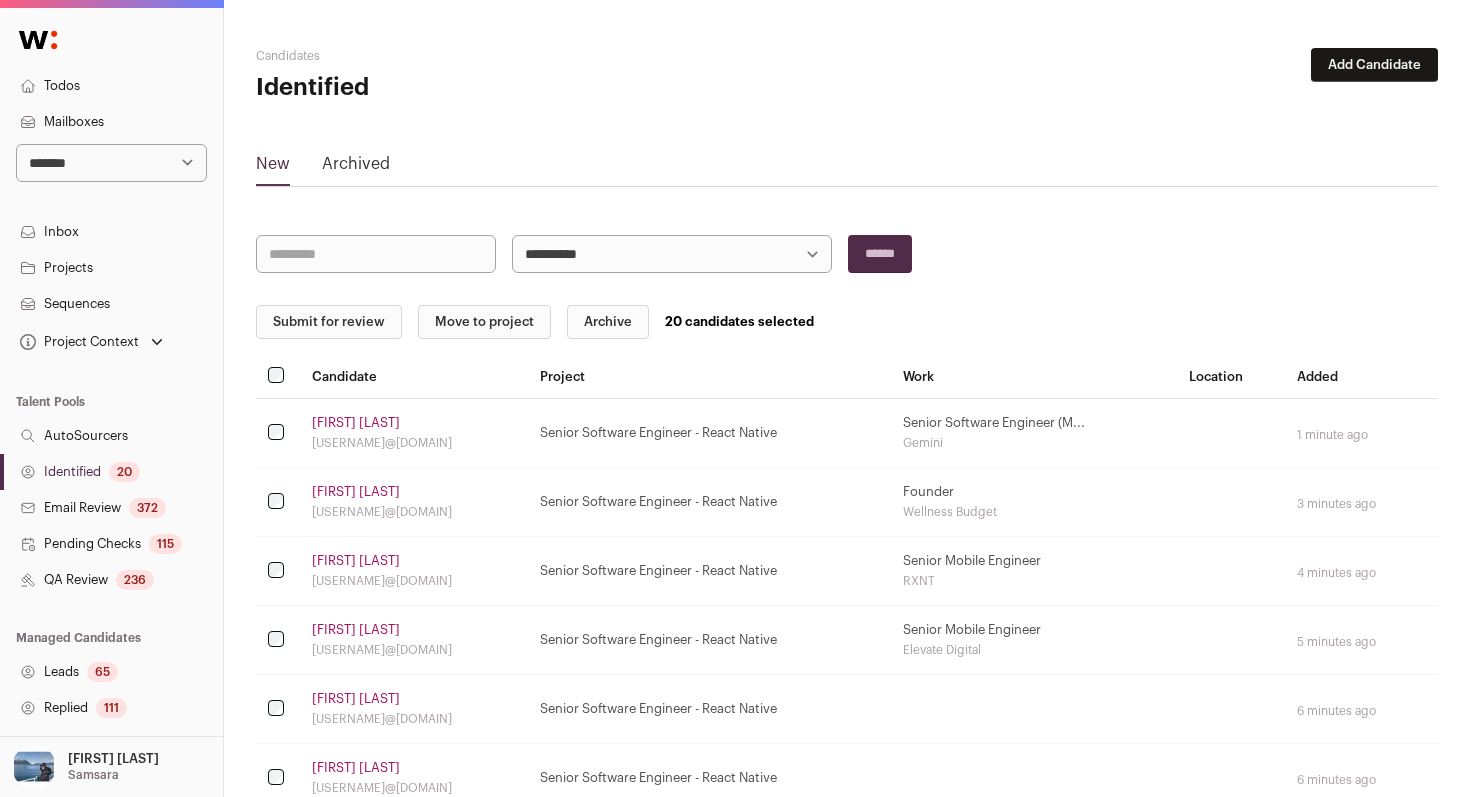 click on "Submit for review" at bounding box center [329, 322] 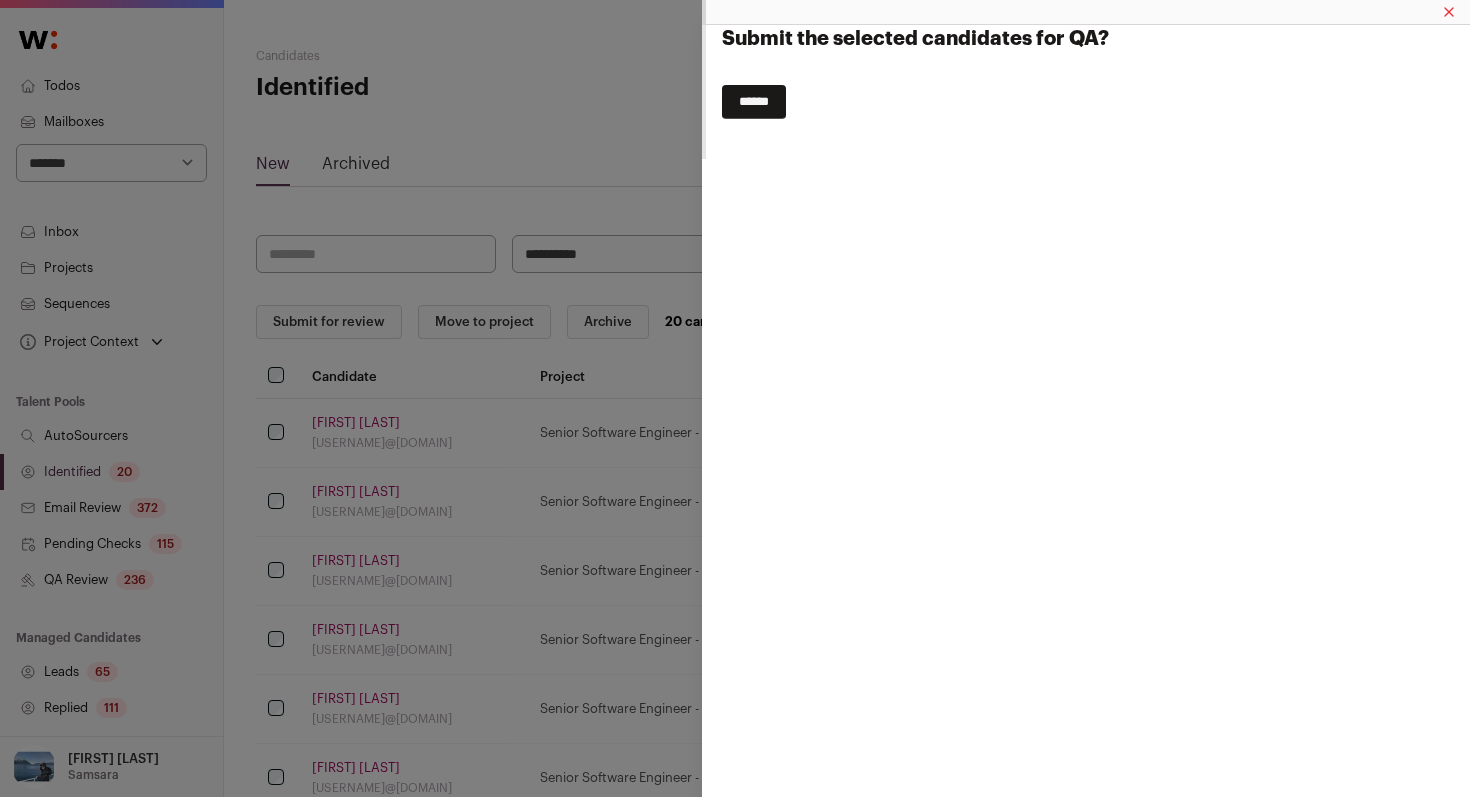click on "******" at bounding box center [754, 102] 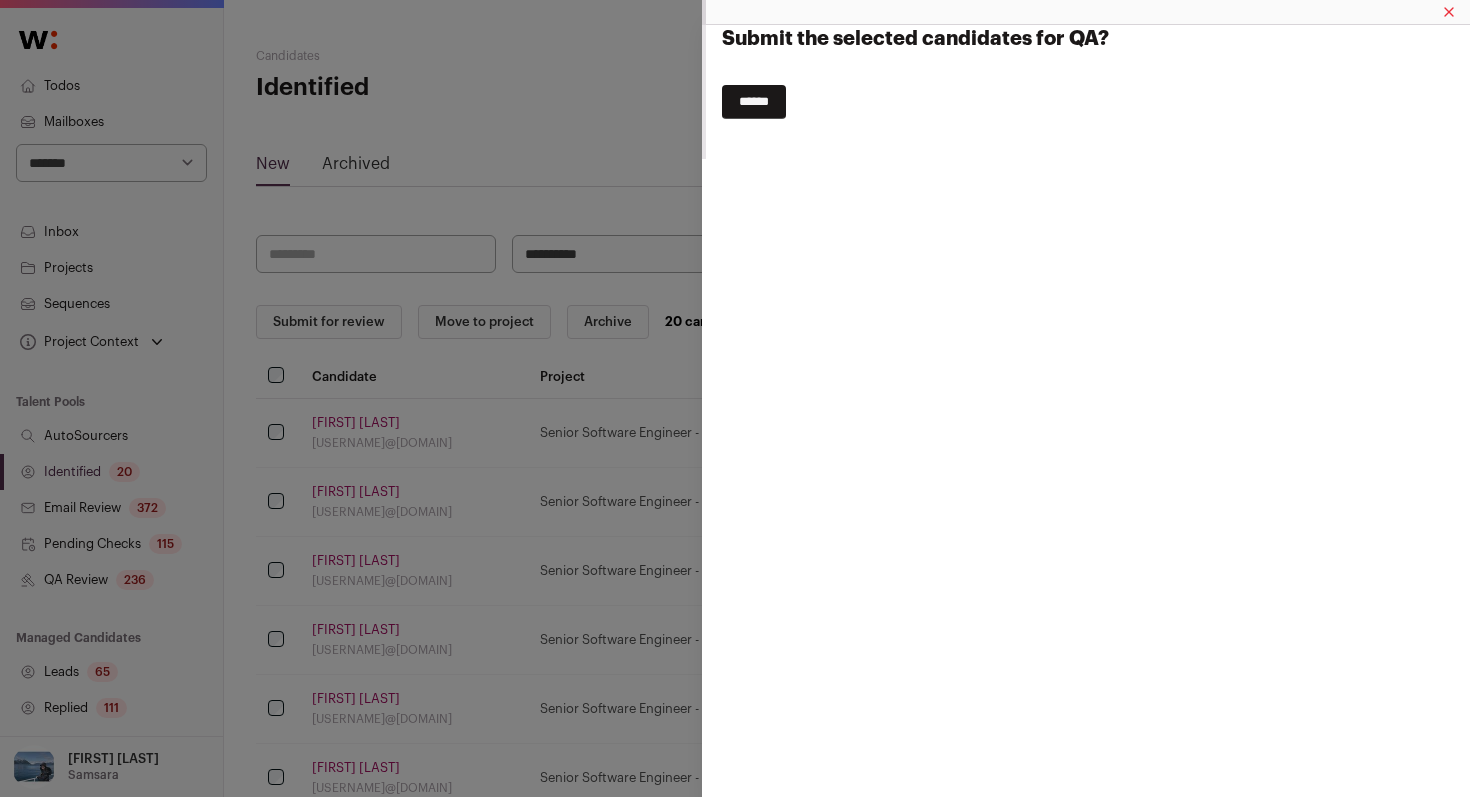 click on "******" at bounding box center (754, 102) 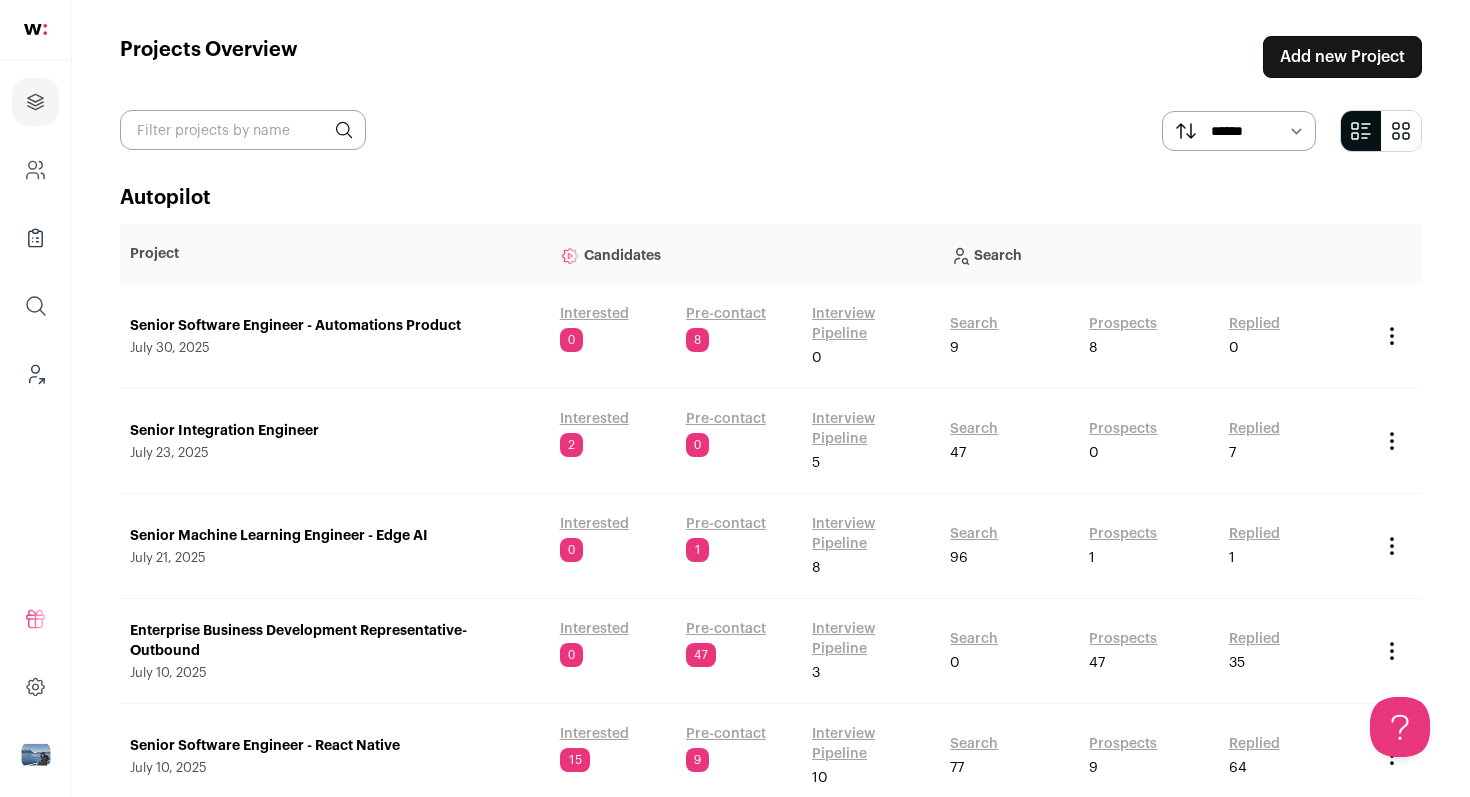 scroll, scrollTop: 0, scrollLeft: 0, axis: both 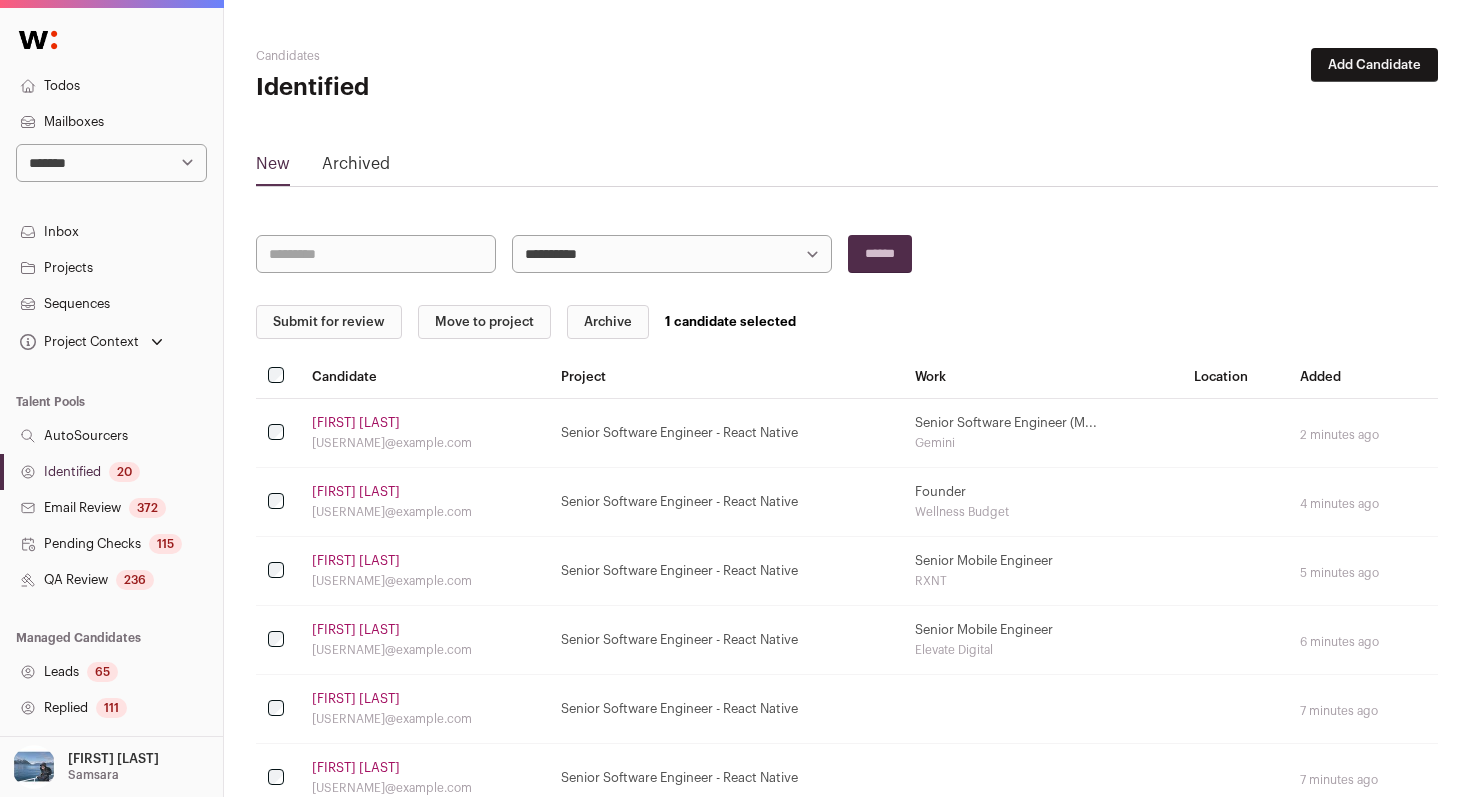 click on "Submit for review" at bounding box center (329, 322) 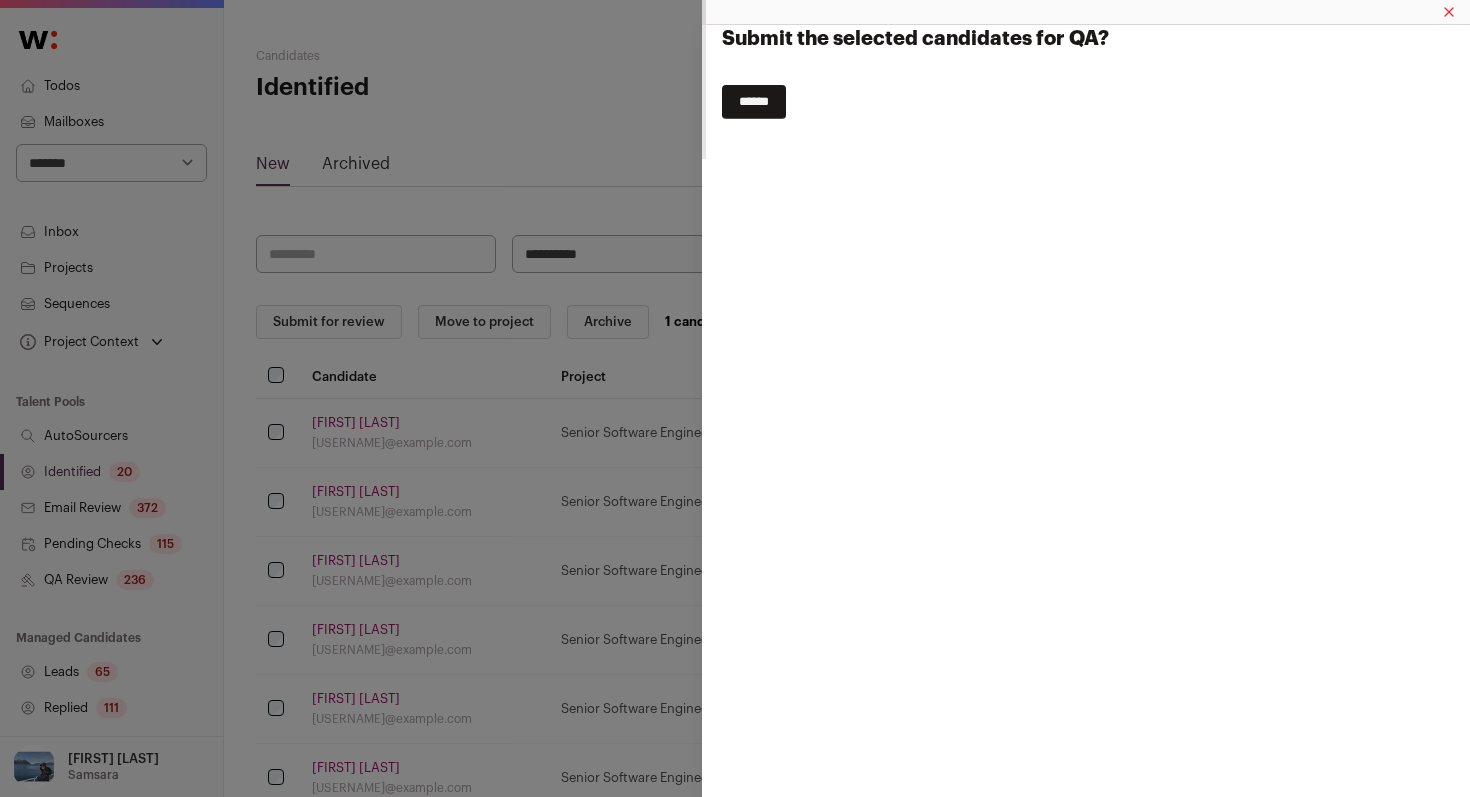 click on "******" at bounding box center [754, 102] 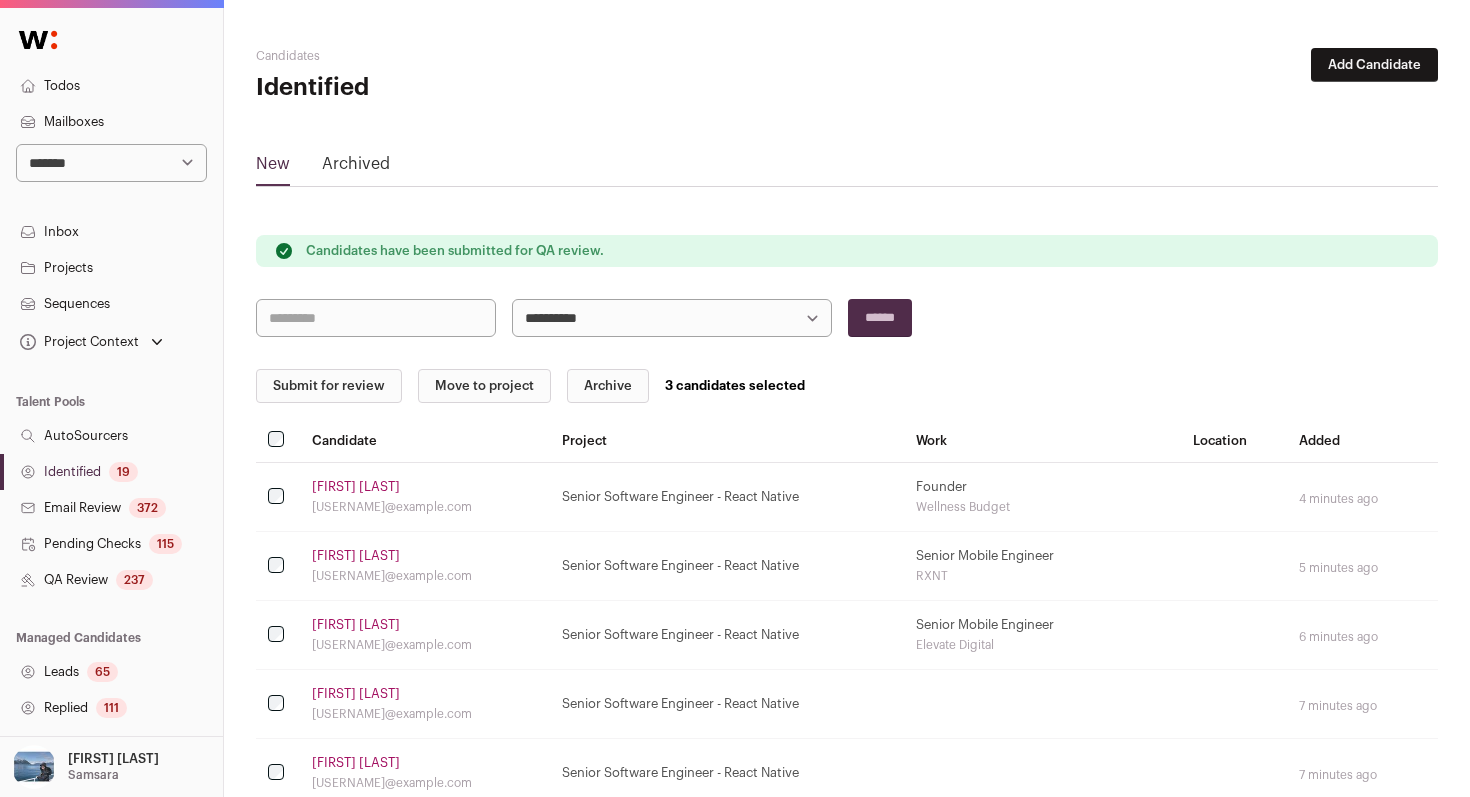 click on "Submit for review" at bounding box center [329, 386] 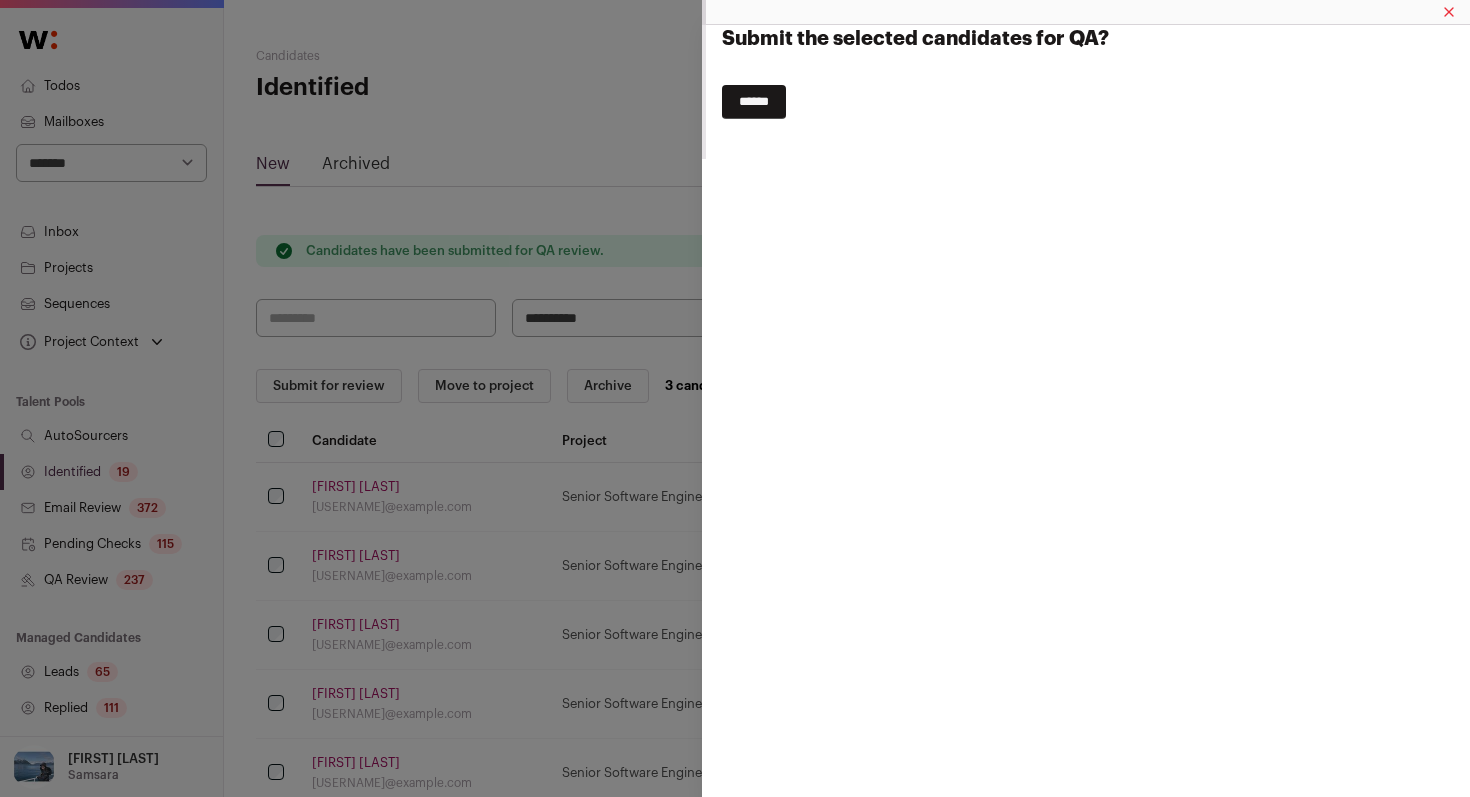 click on "******" at bounding box center [754, 102] 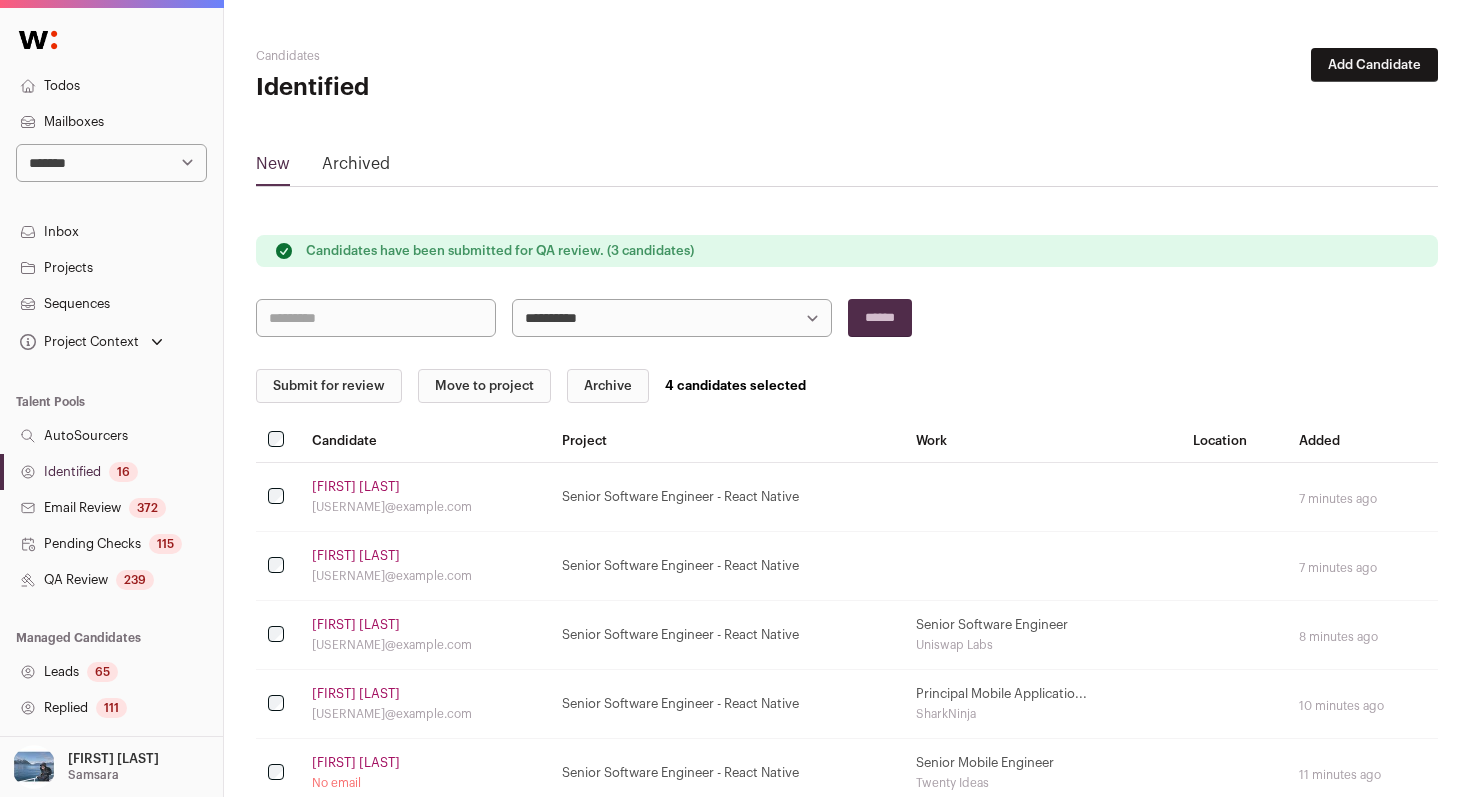 click on "Submit for review" at bounding box center (329, 386) 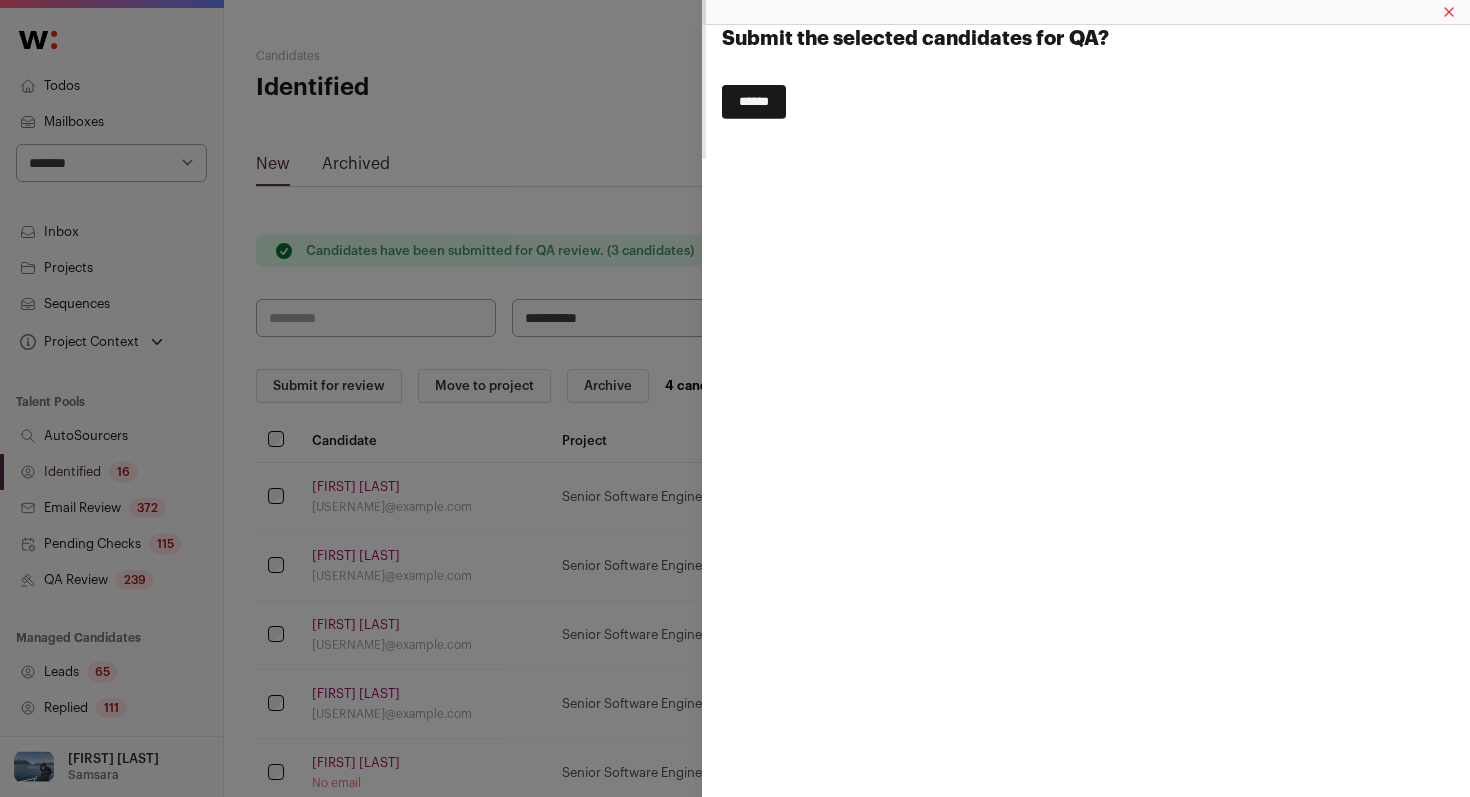 click on "******" at bounding box center [754, 102] 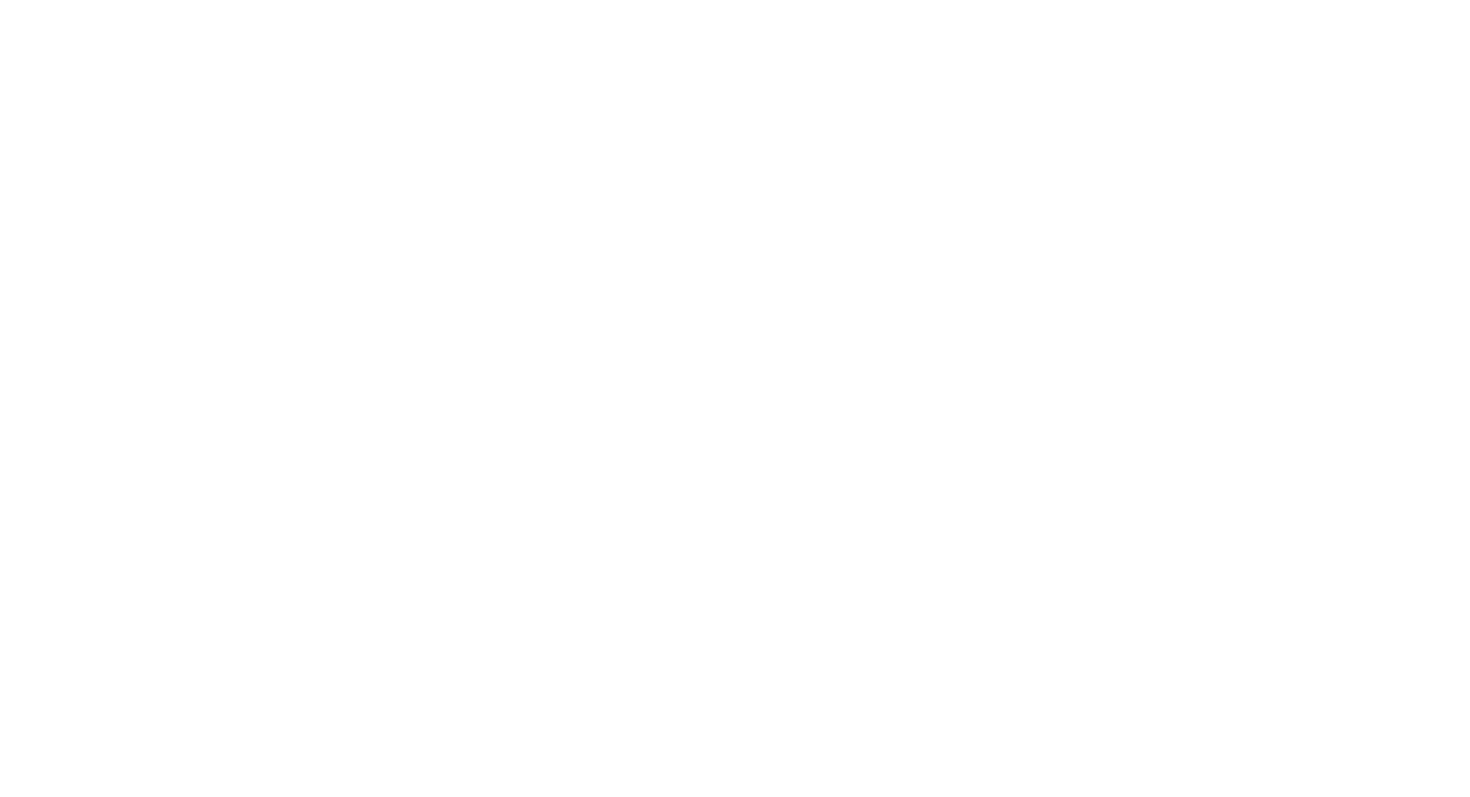 scroll, scrollTop: 0, scrollLeft: 0, axis: both 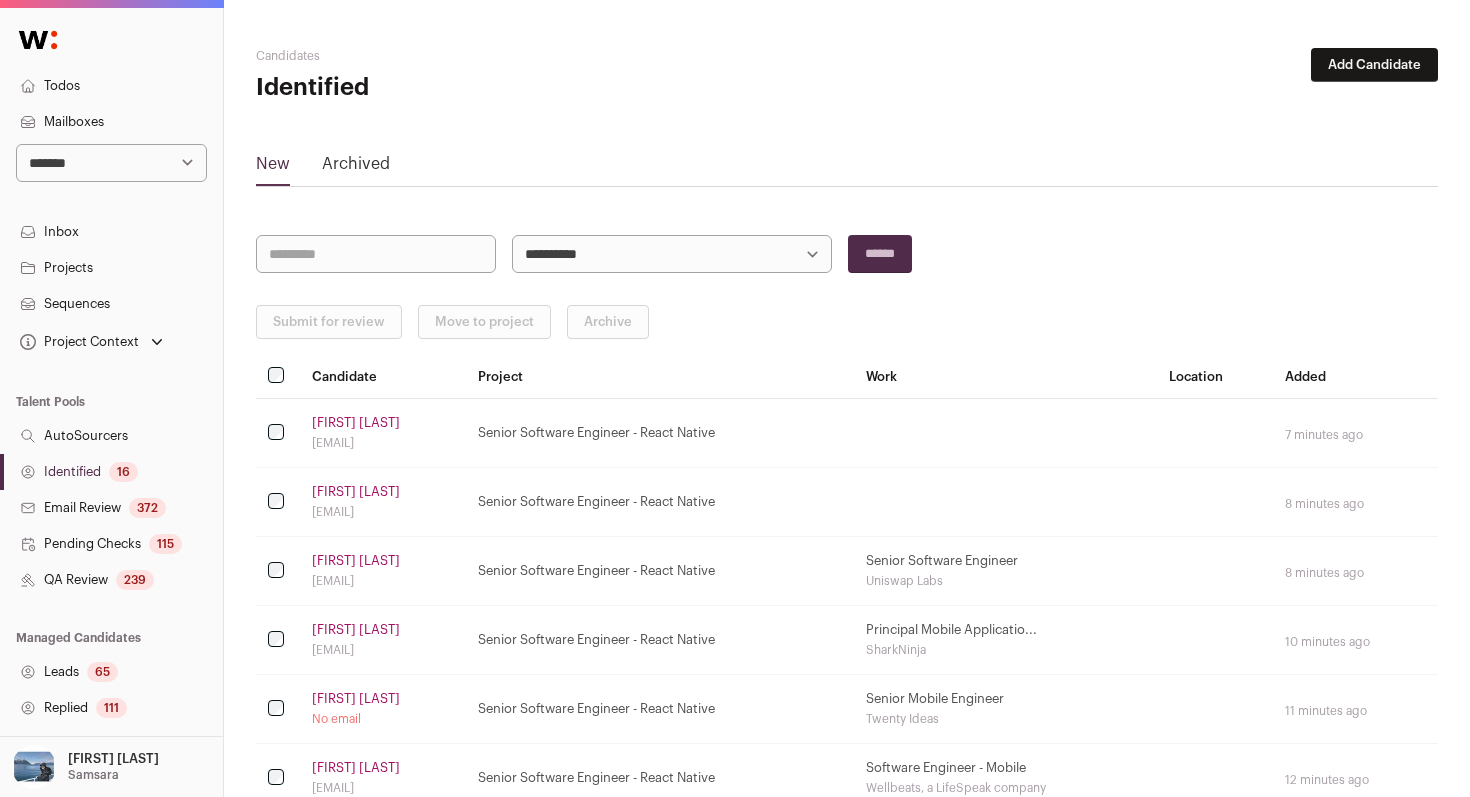 click at bounding box center [278, 433] 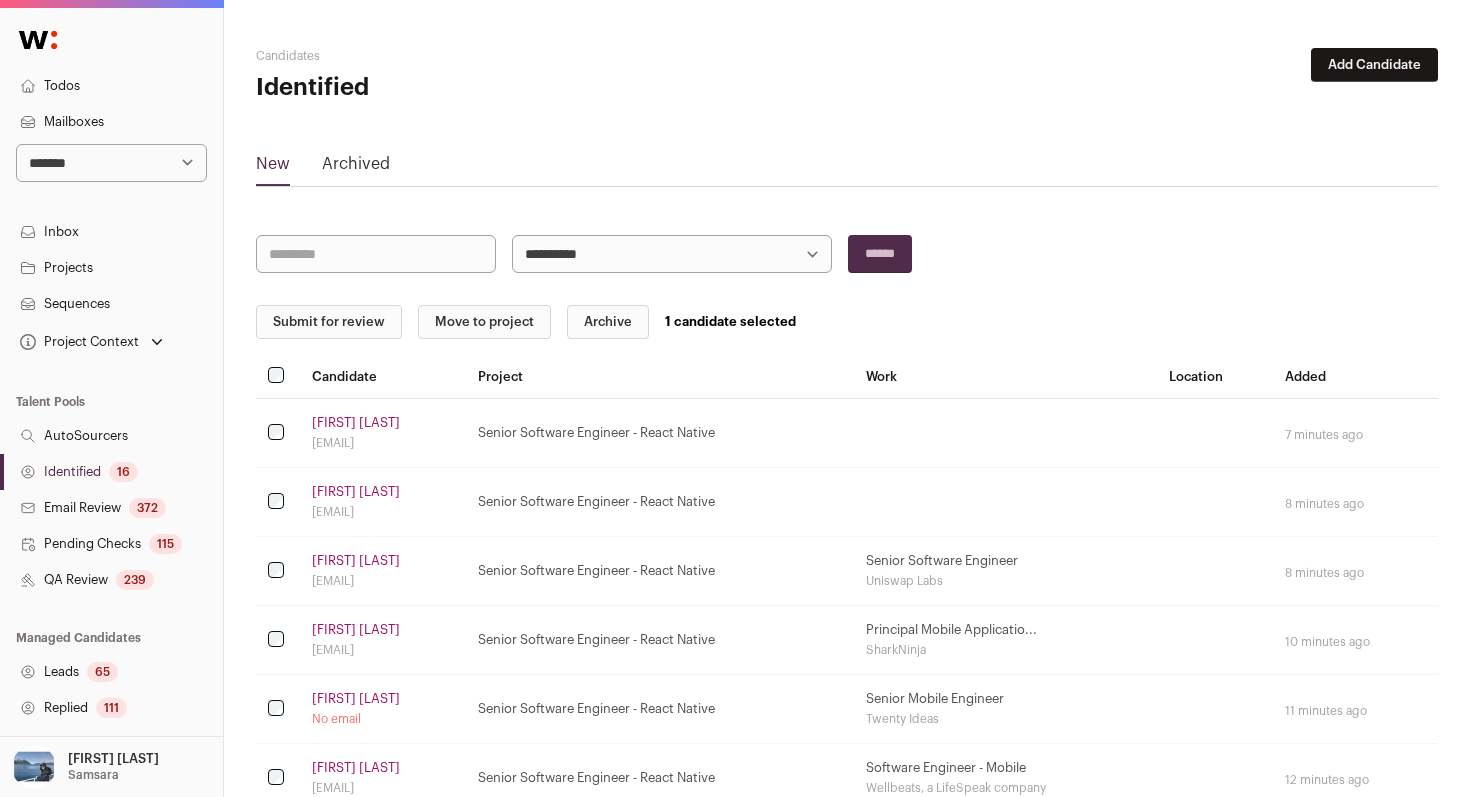 click on "Submit for review" at bounding box center [329, 322] 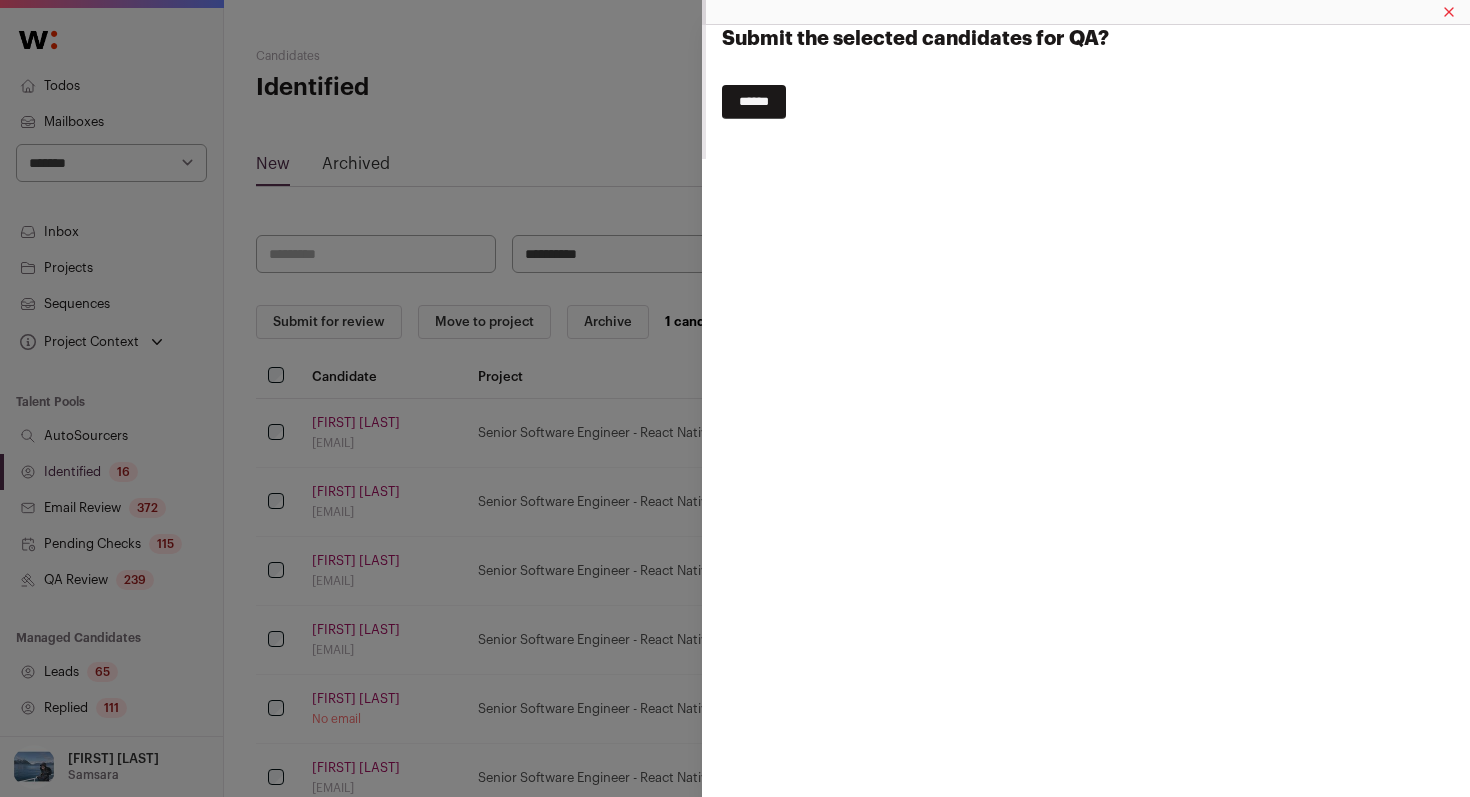 click on "******" at bounding box center [754, 102] 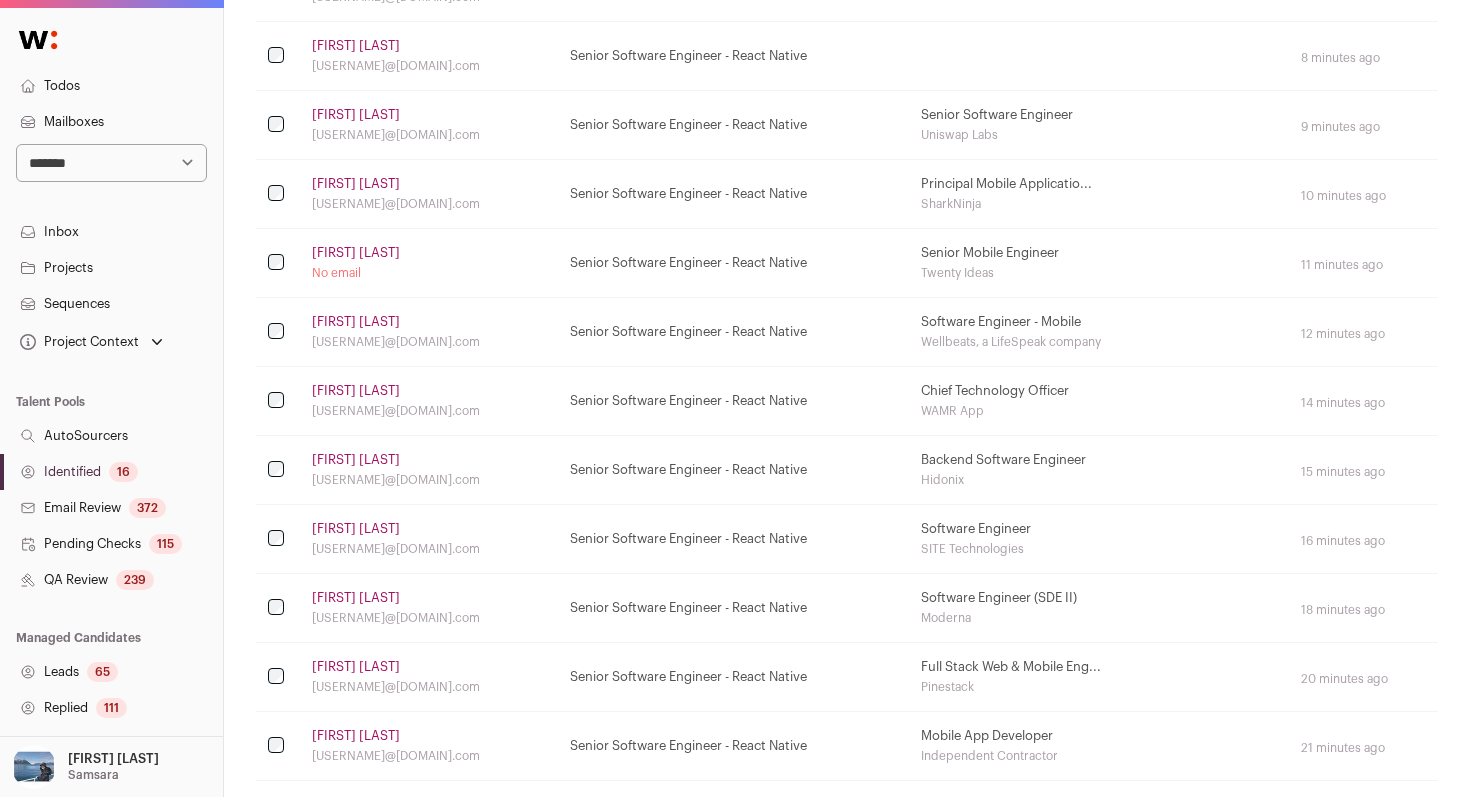 scroll, scrollTop: 817, scrollLeft: 0, axis: vertical 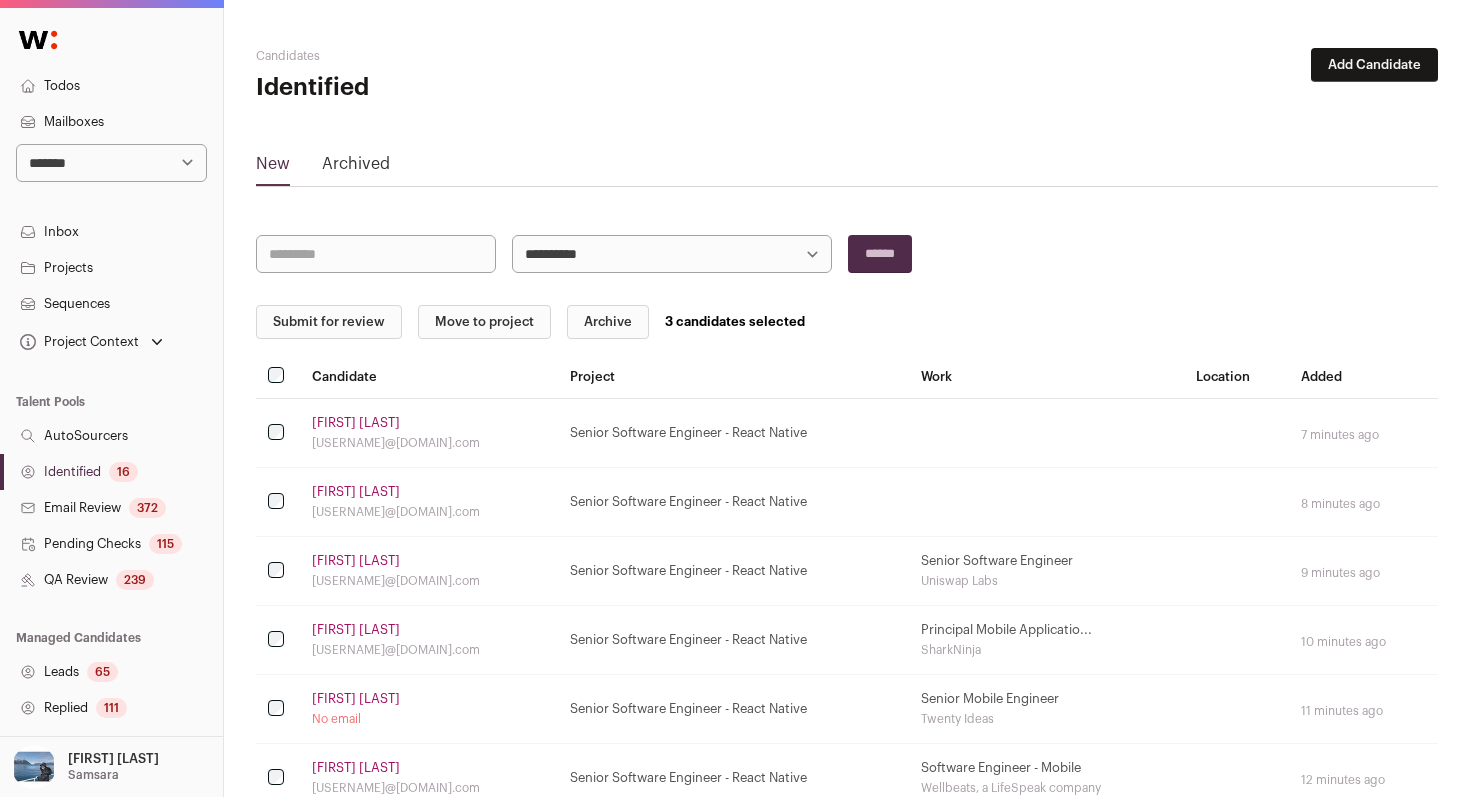 click on "Submit for review" at bounding box center [329, 322] 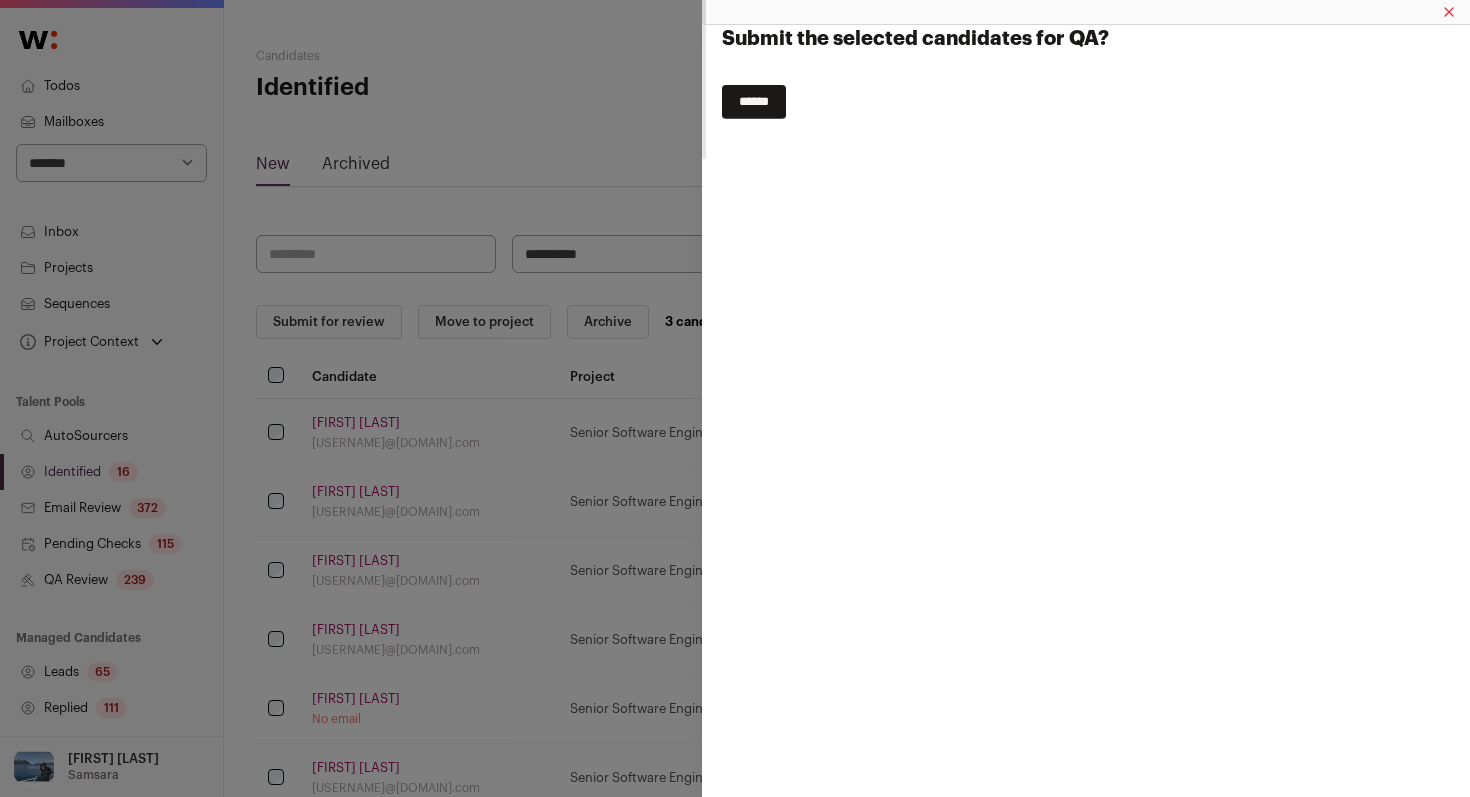 click on "******" at bounding box center [754, 102] 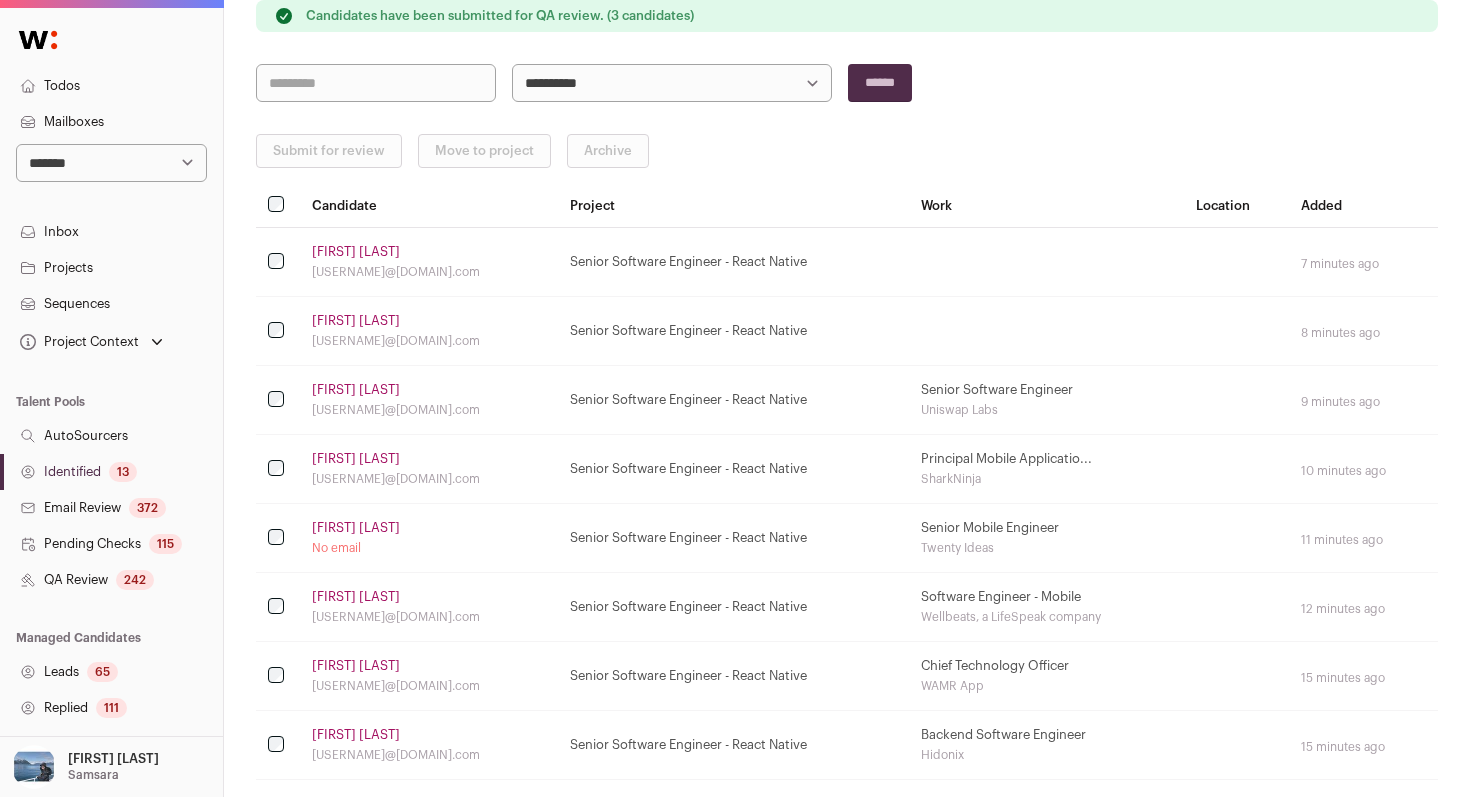 scroll, scrollTop: 674, scrollLeft: 0, axis: vertical 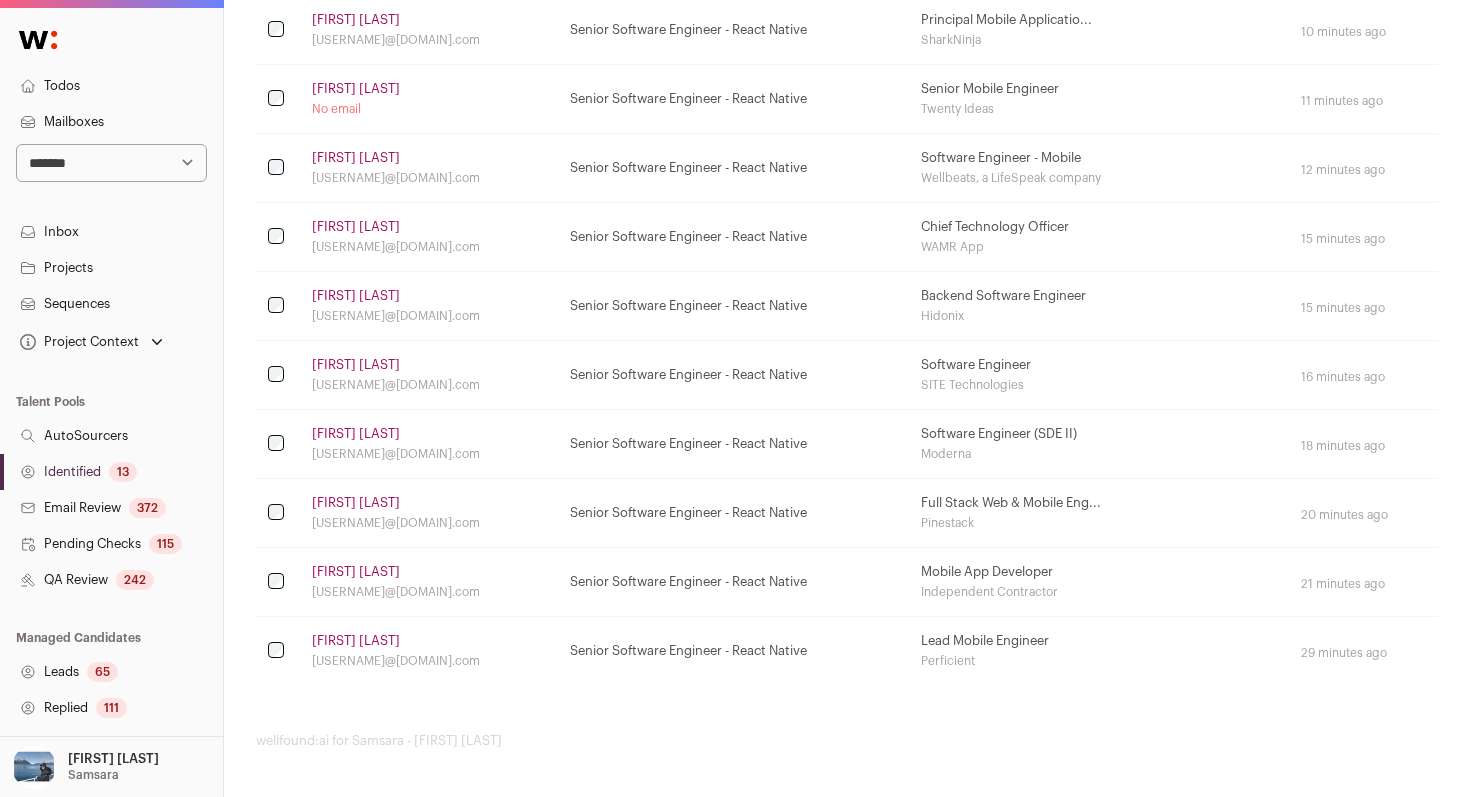 click at bounding box center [278, 513] 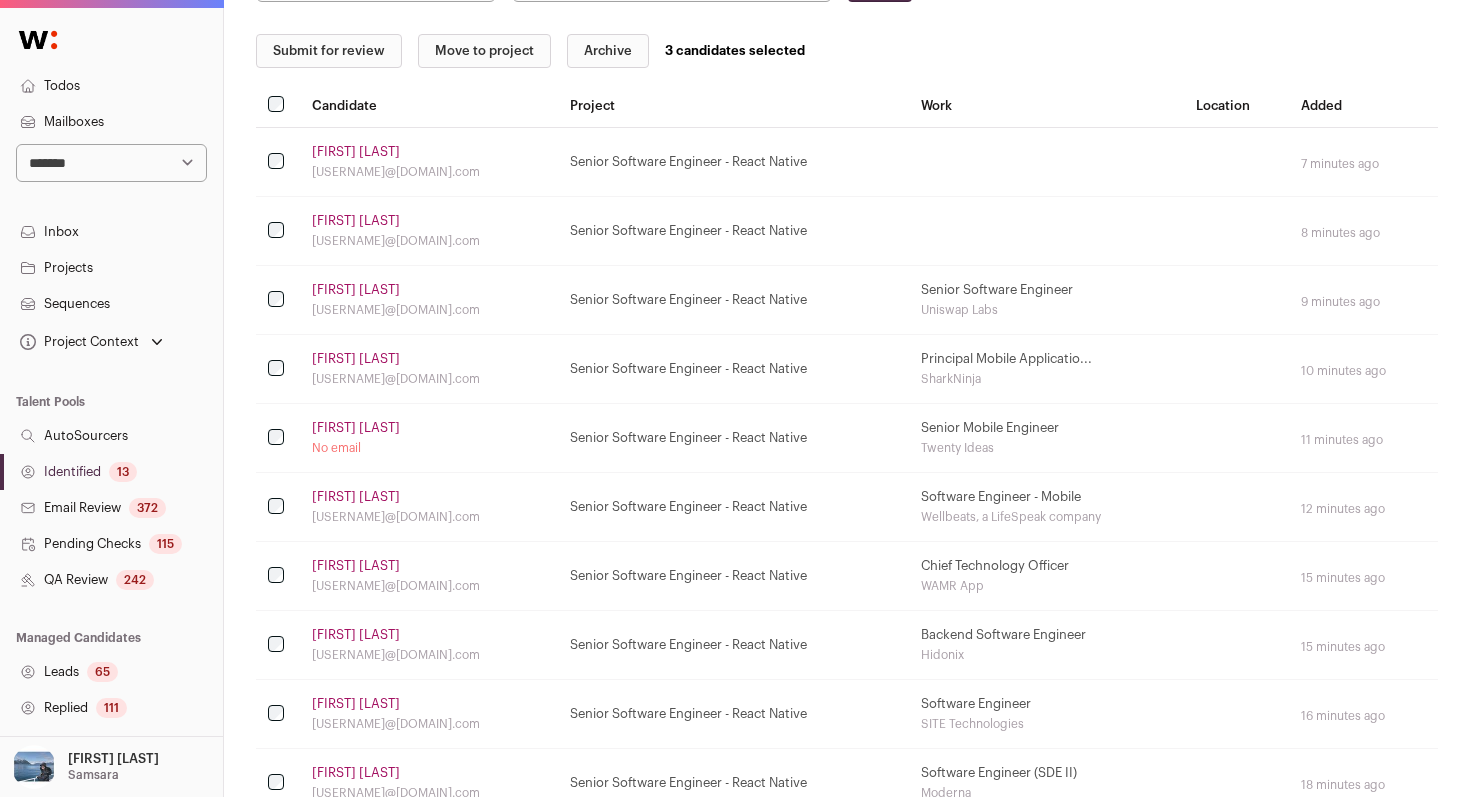 scroll, scrollTop: 0, scrollLeft: 0, axis: both 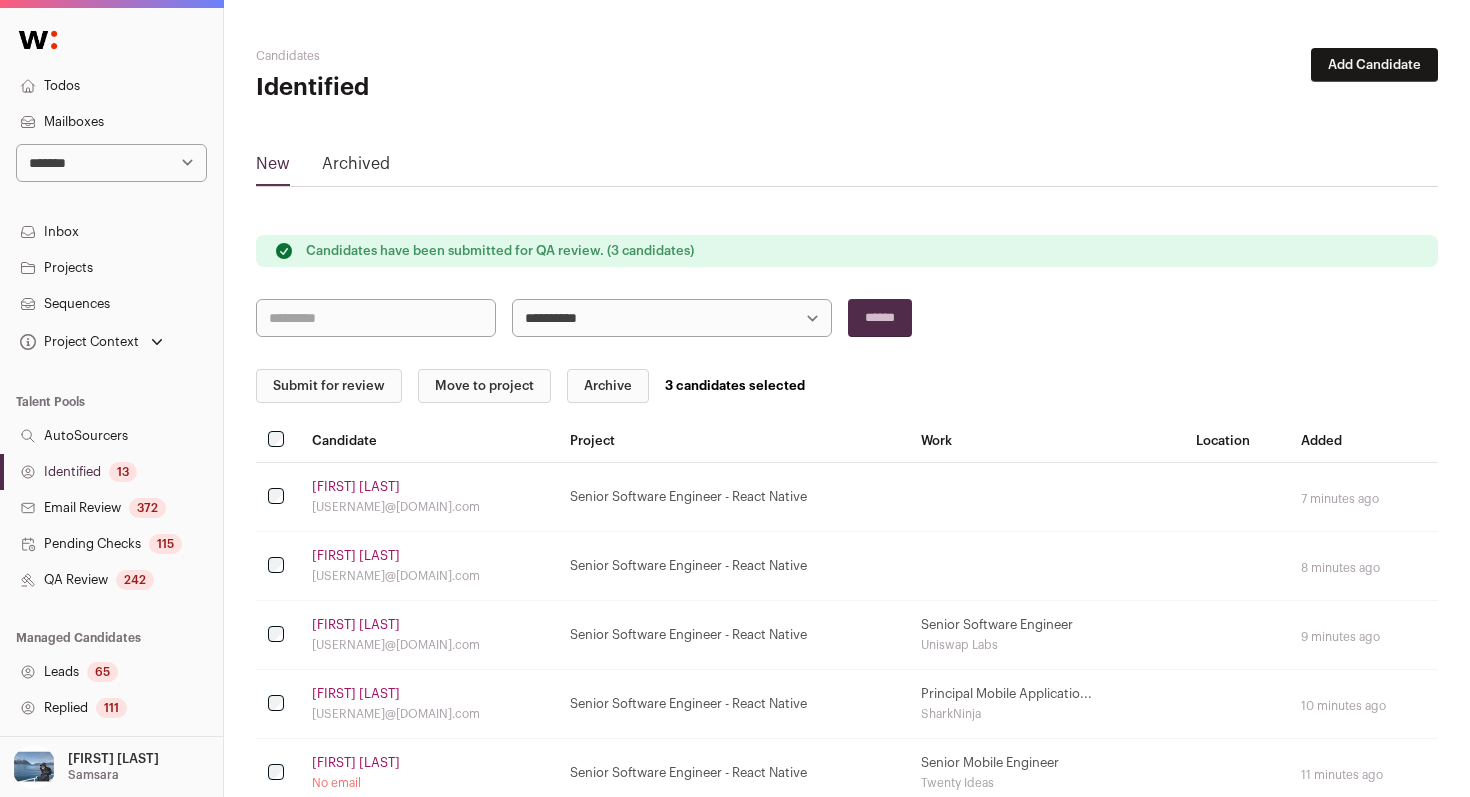 click on "Submit for review" at bounding box center (329, 386) 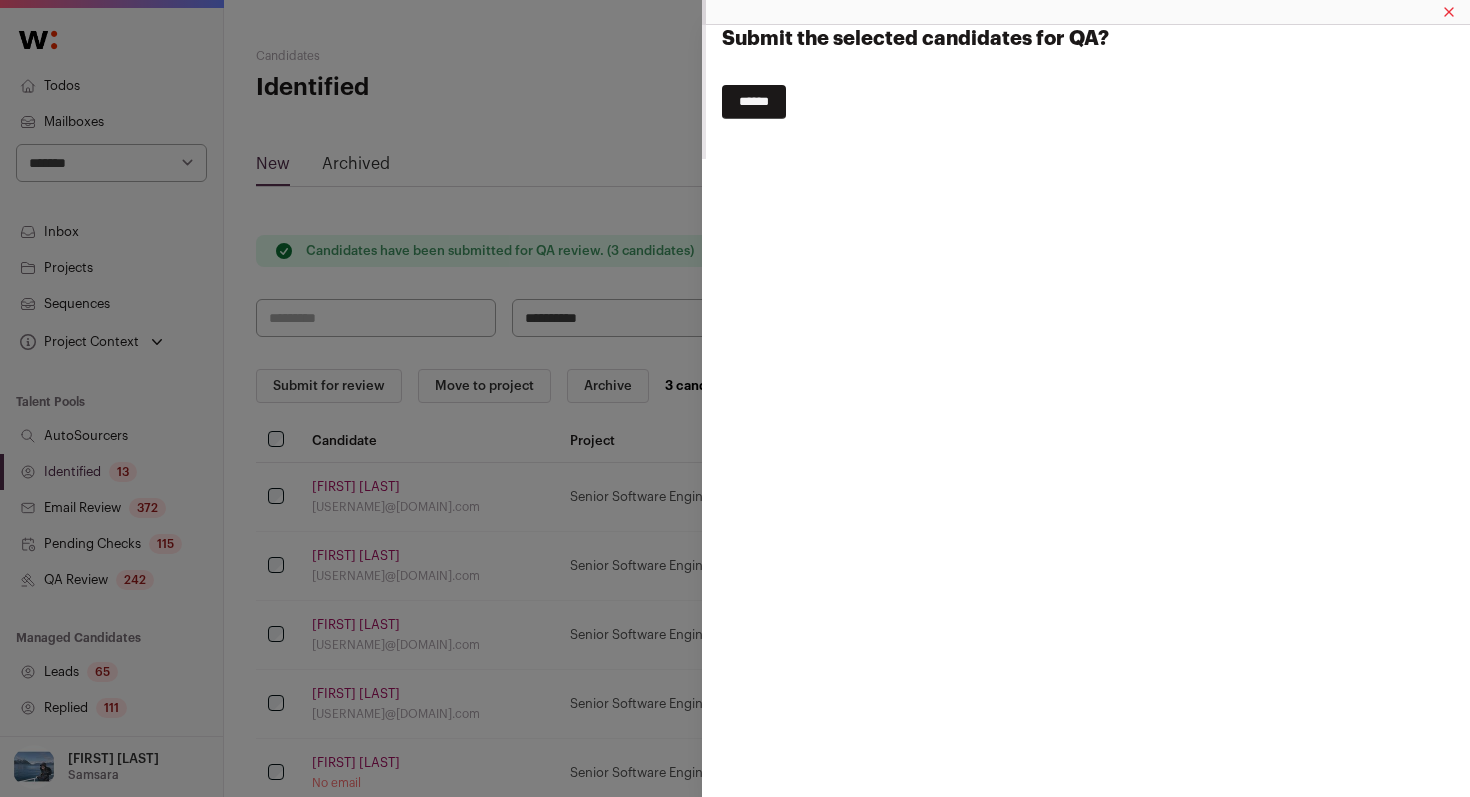 click on "******" at bounding box center [754, 102] 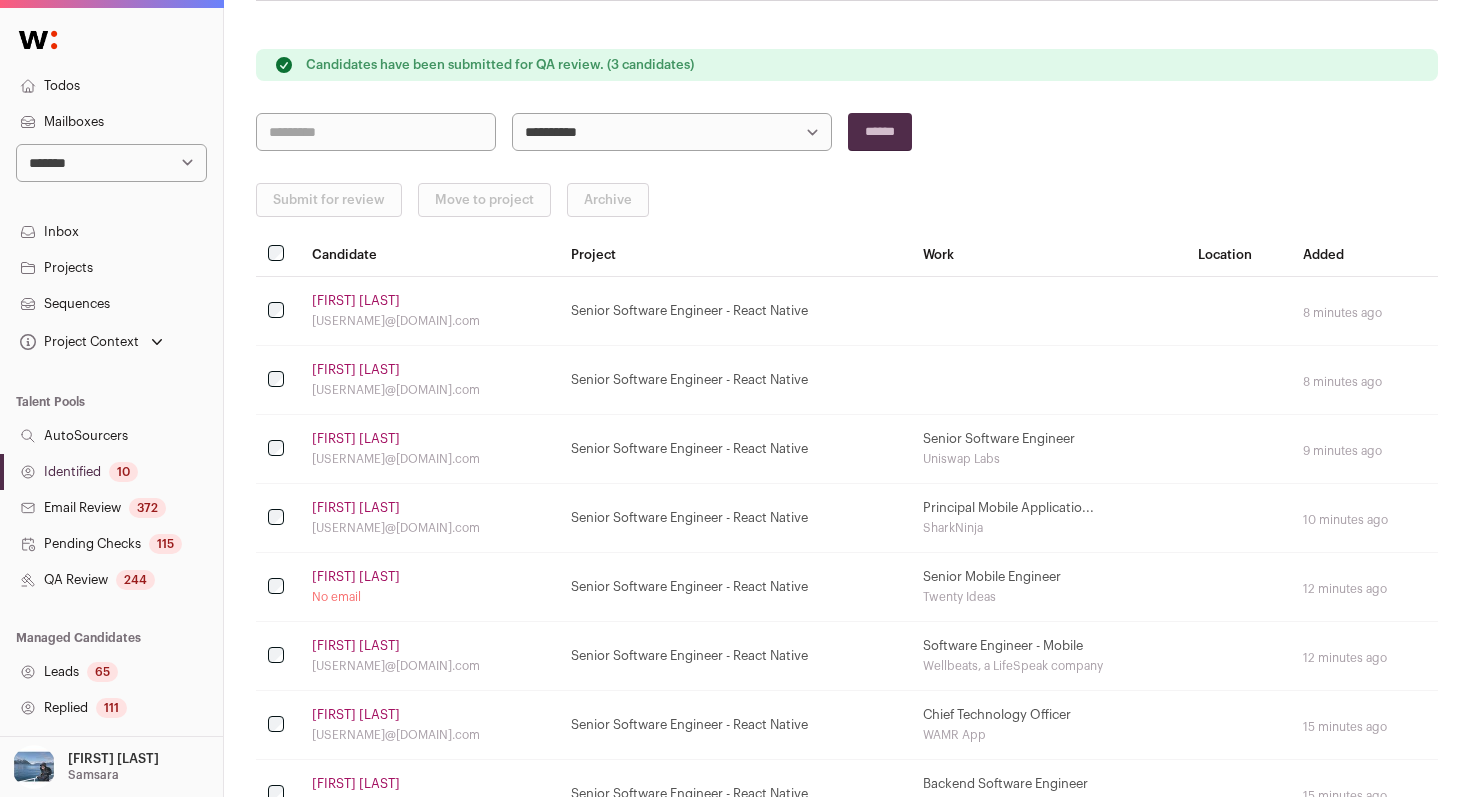 scroll, scrollTop: 467, scrollLeft: 0, axis: vertical 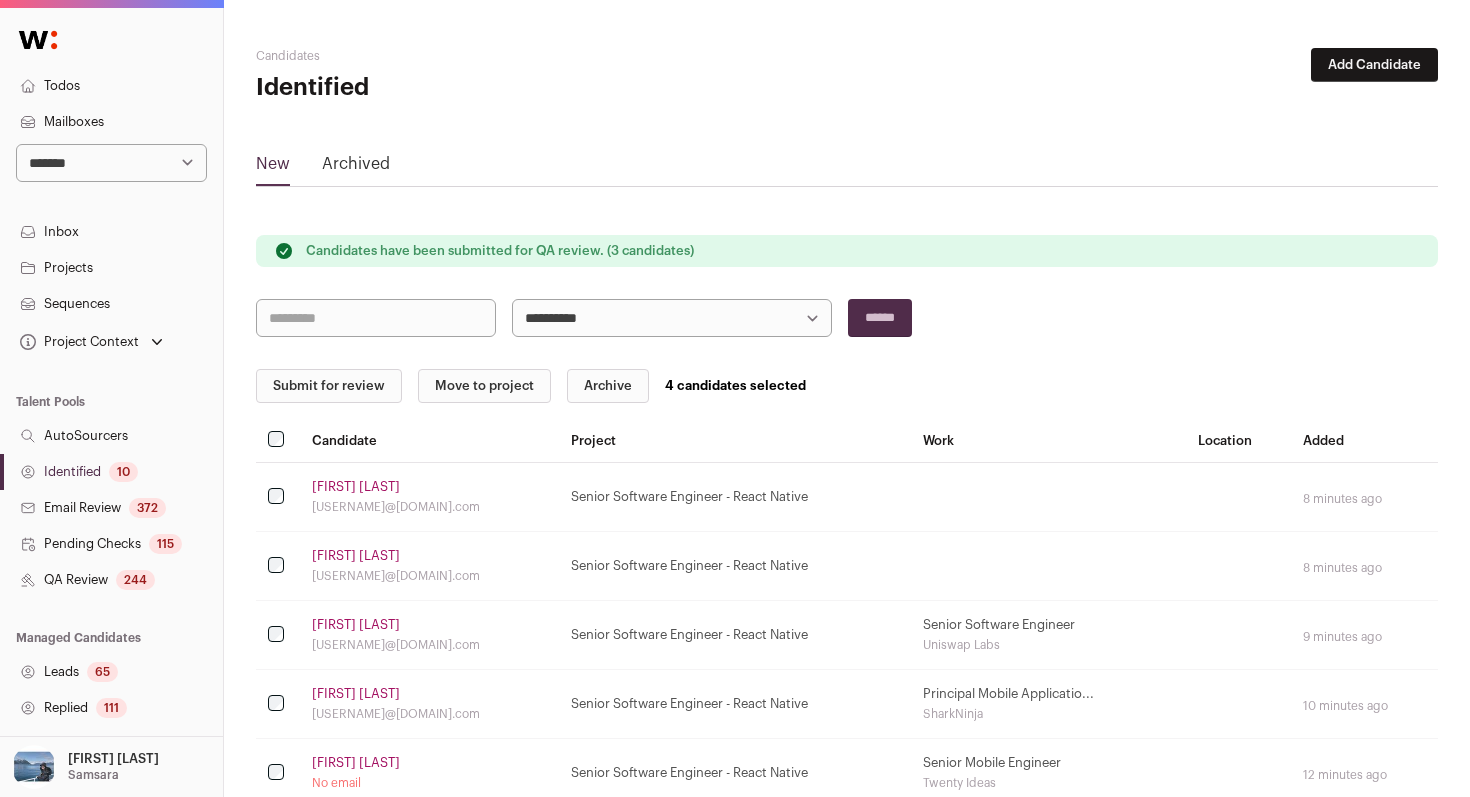 click on "Submit for review" at bounding box center [329, 386] 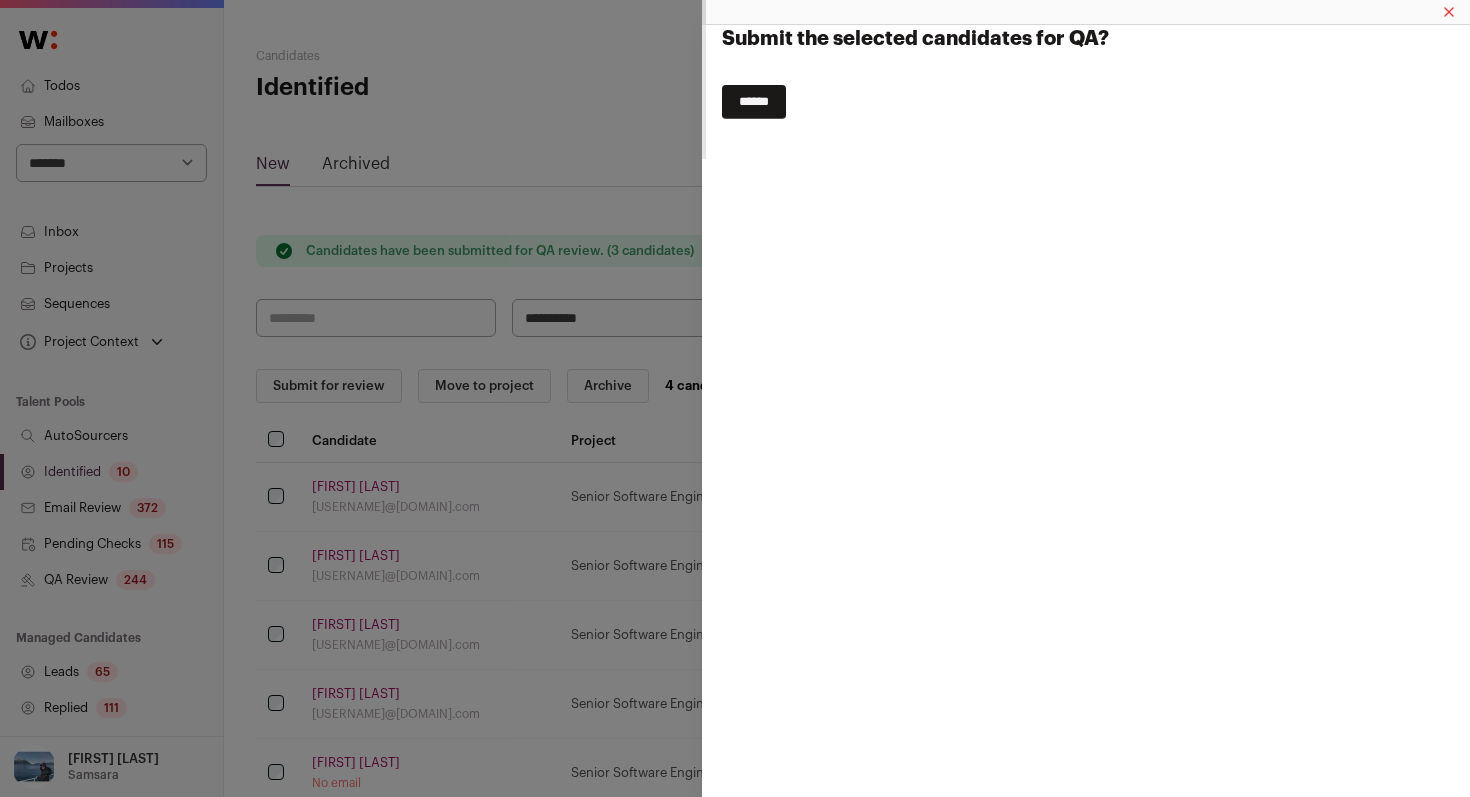 click on "******" at bounding box center (754, 102) 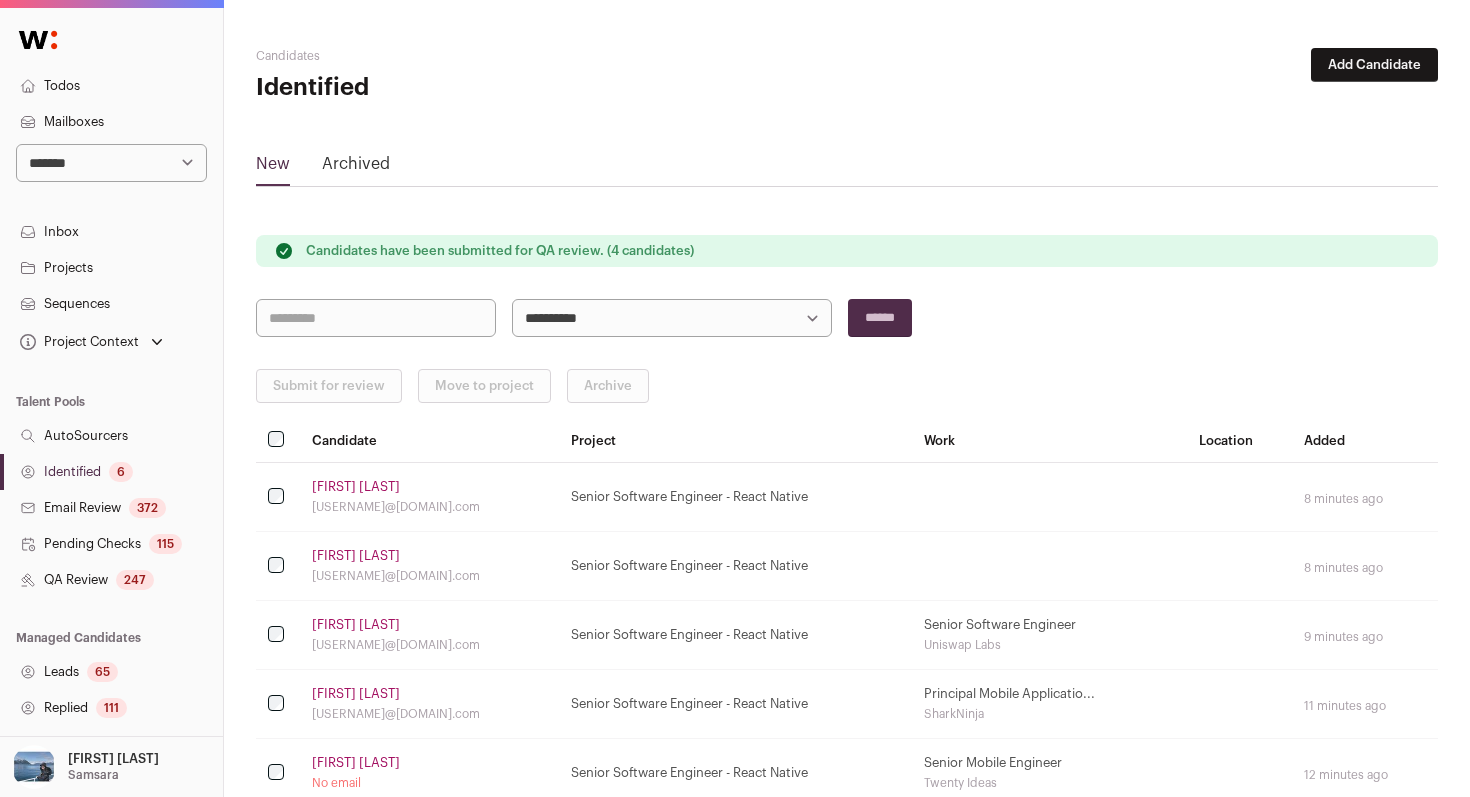 scroll, scrollTop: 191, scrollLeft: 0, axis: vertical 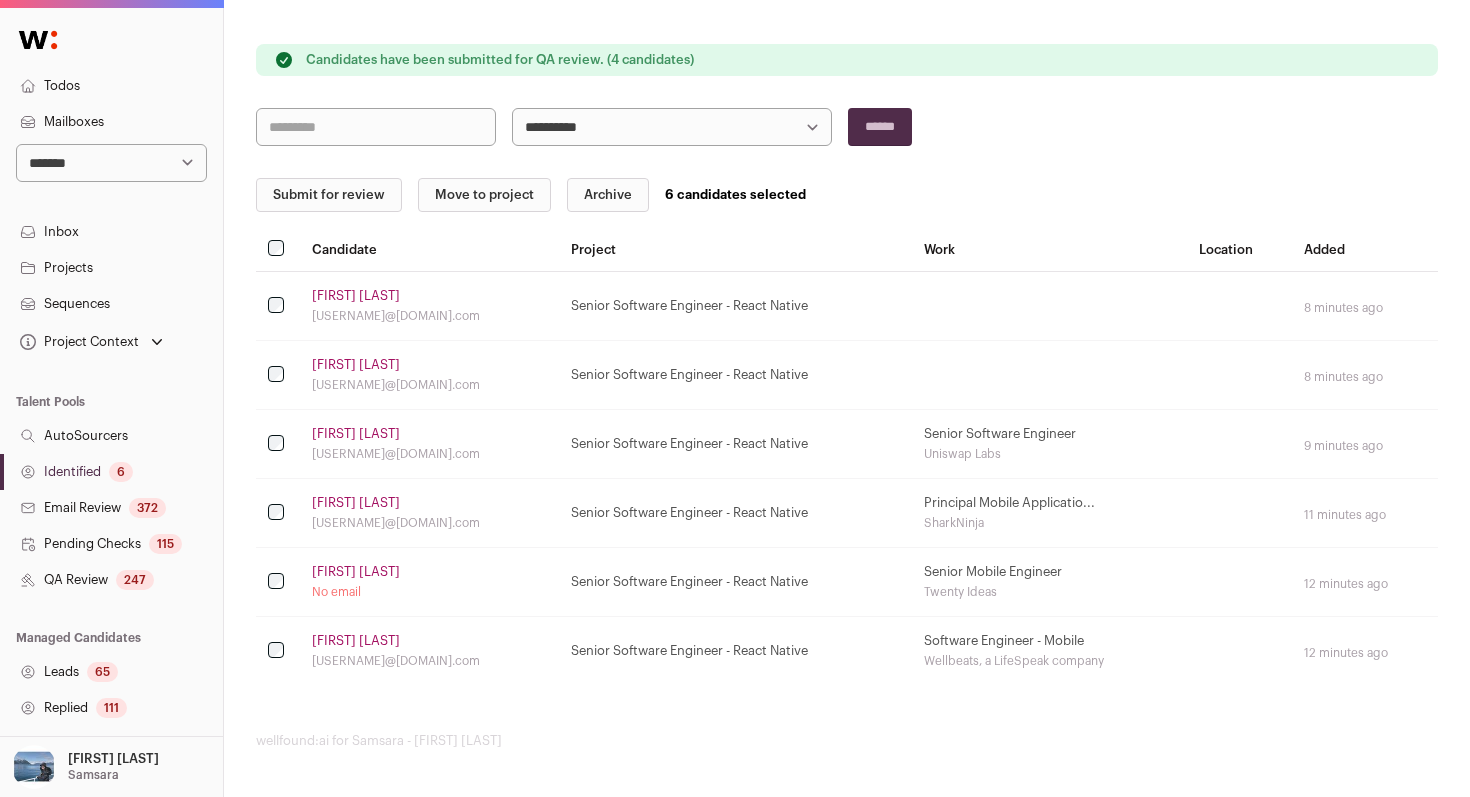 click on "Submit for review" at bounding box center [329, 195] 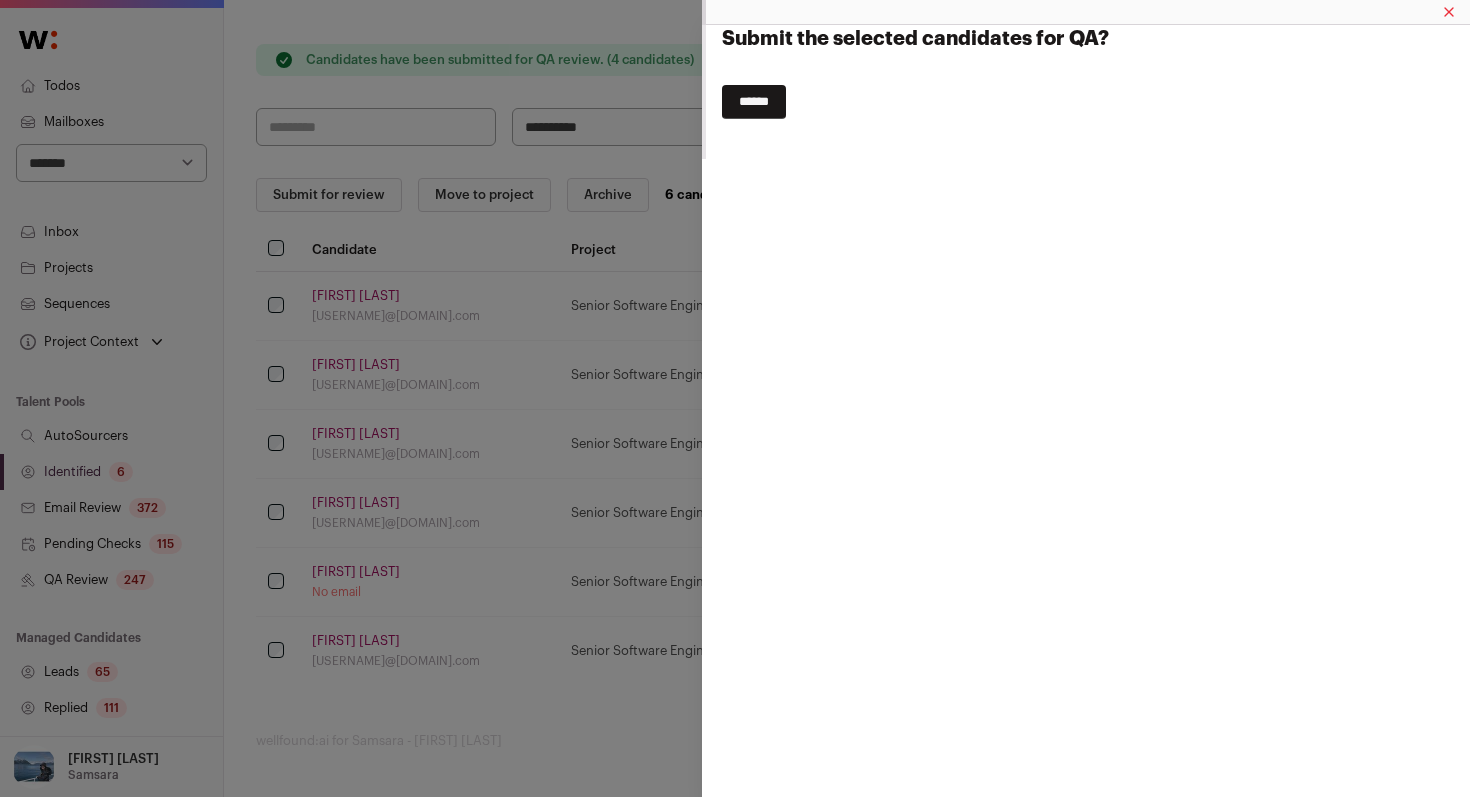 click on "******" at bounding box center (754, 102) 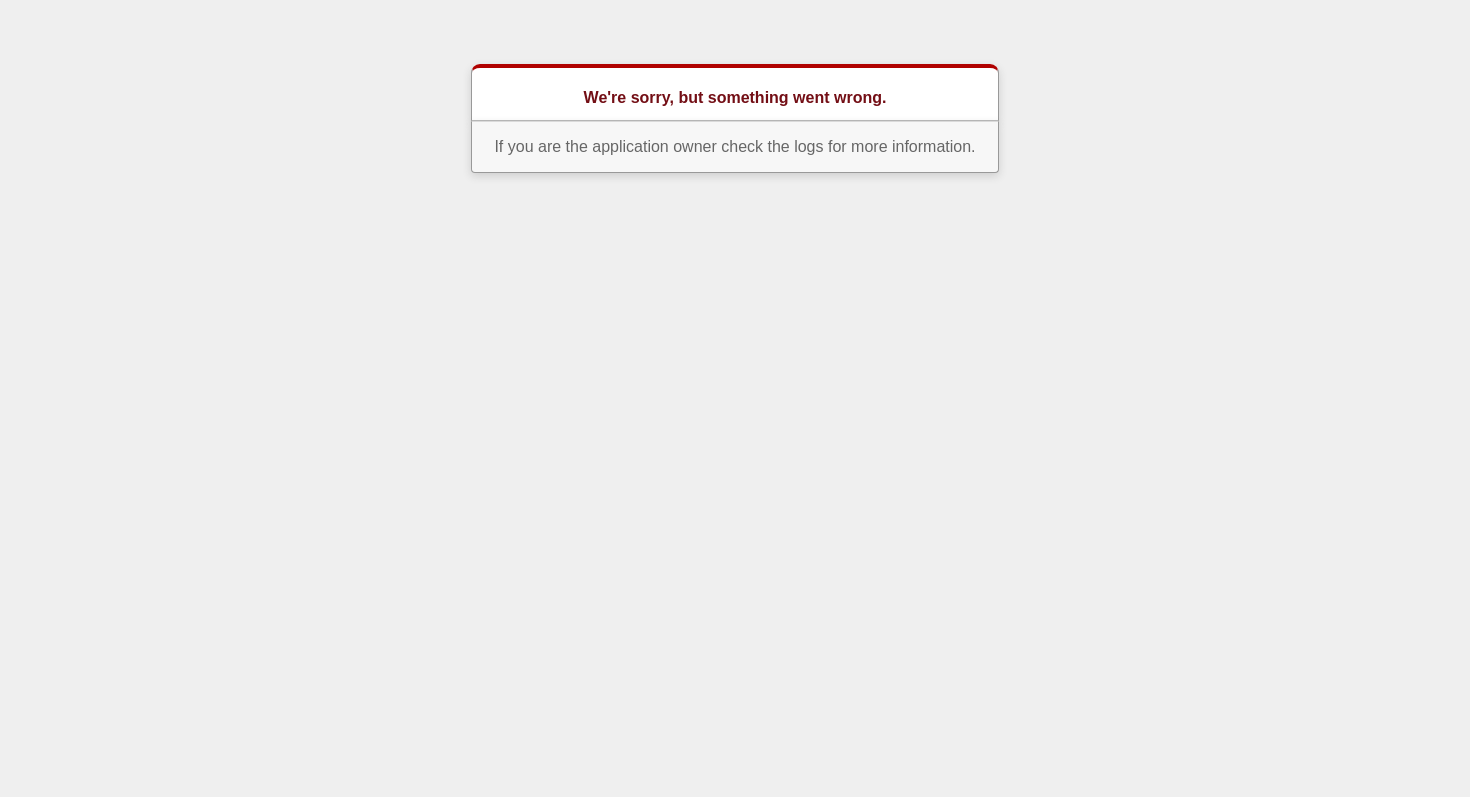 scroll, scrollTop: 0, scrollLeft: 0, axis: both 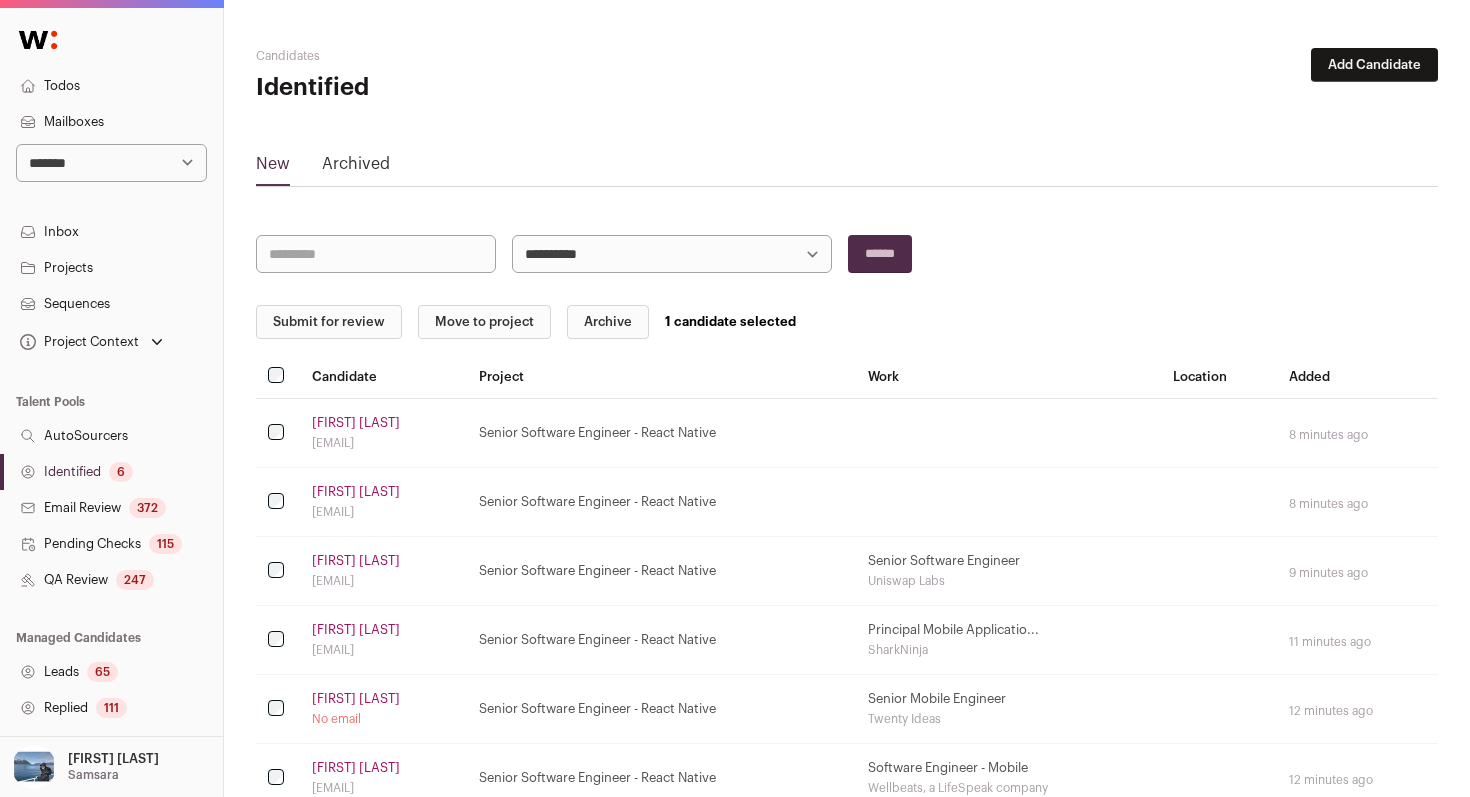 click at bounding box center (278, 502) 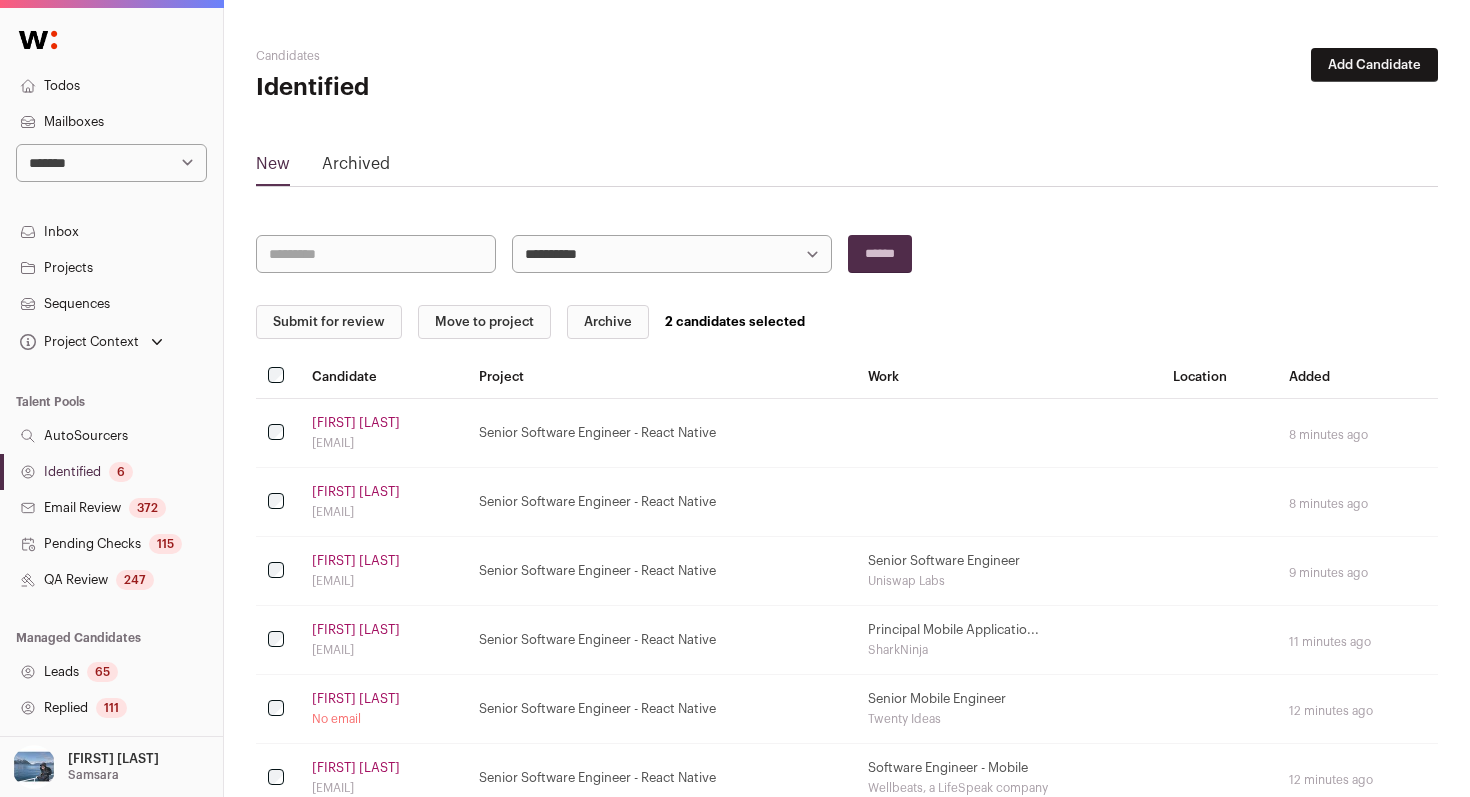 click on "Submit for review" at bounding box center (329, 322) 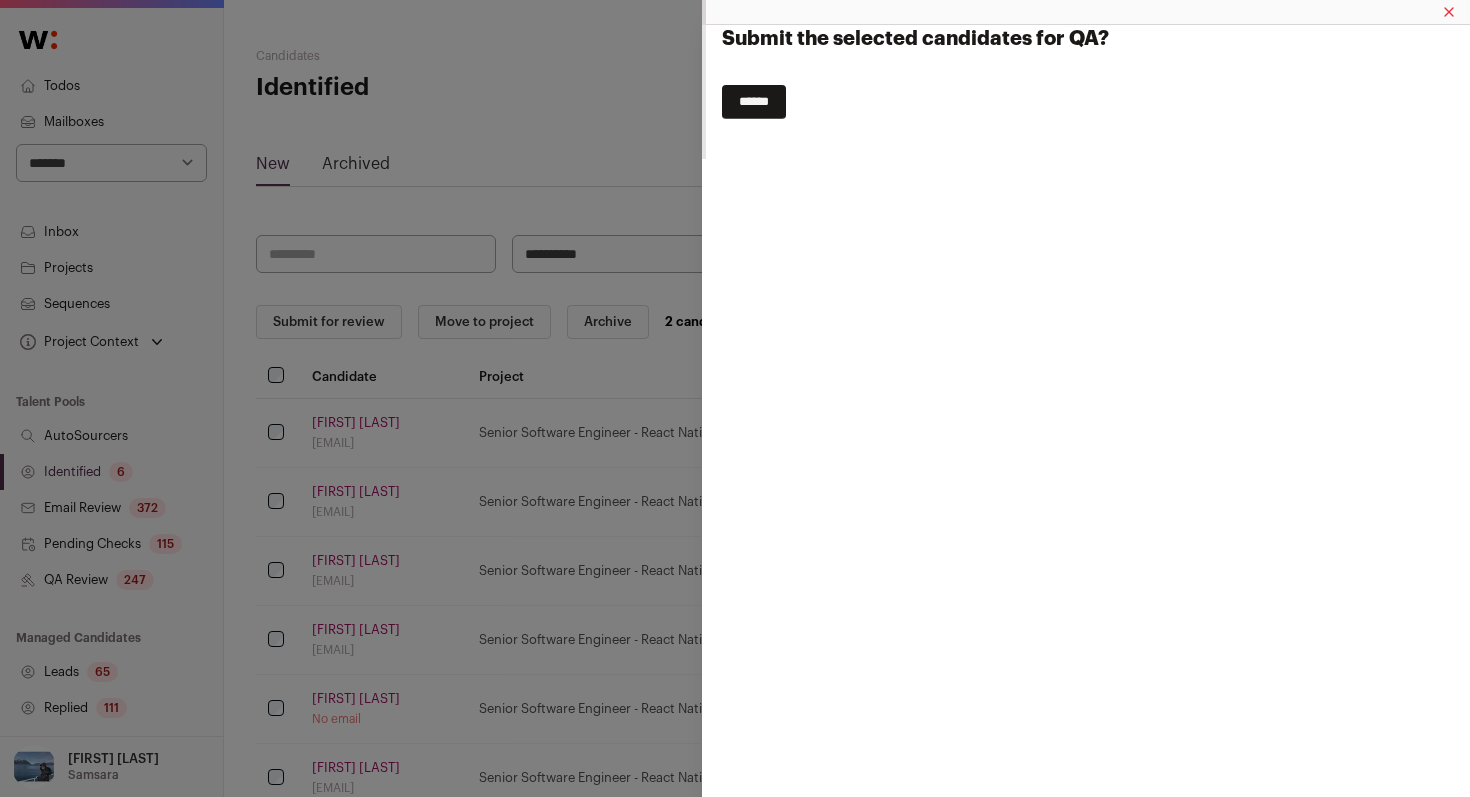 click on "******" at bounding box center (754, 102) 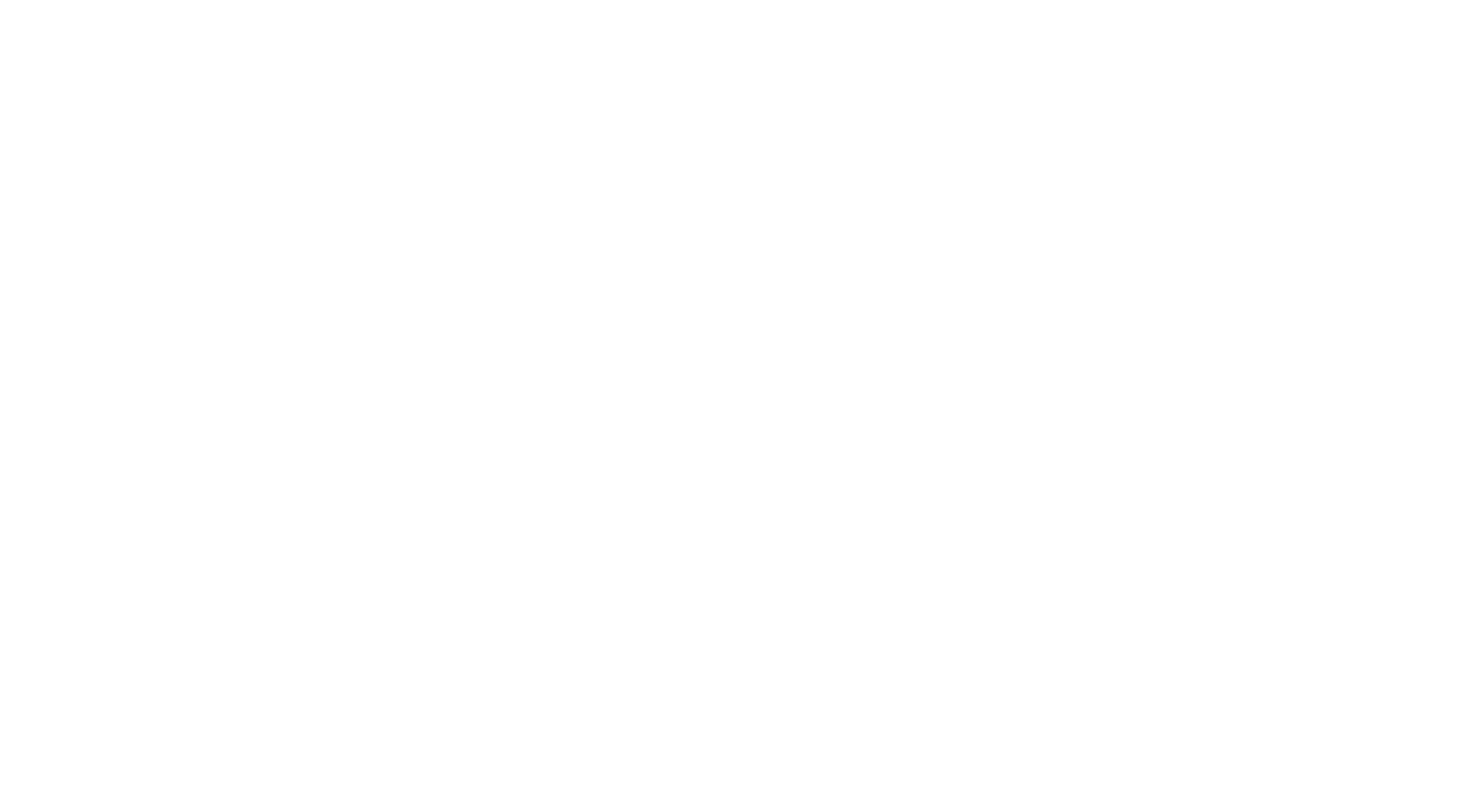 scroll, scrollTop: 0, scrollLeft: 0, axis: both 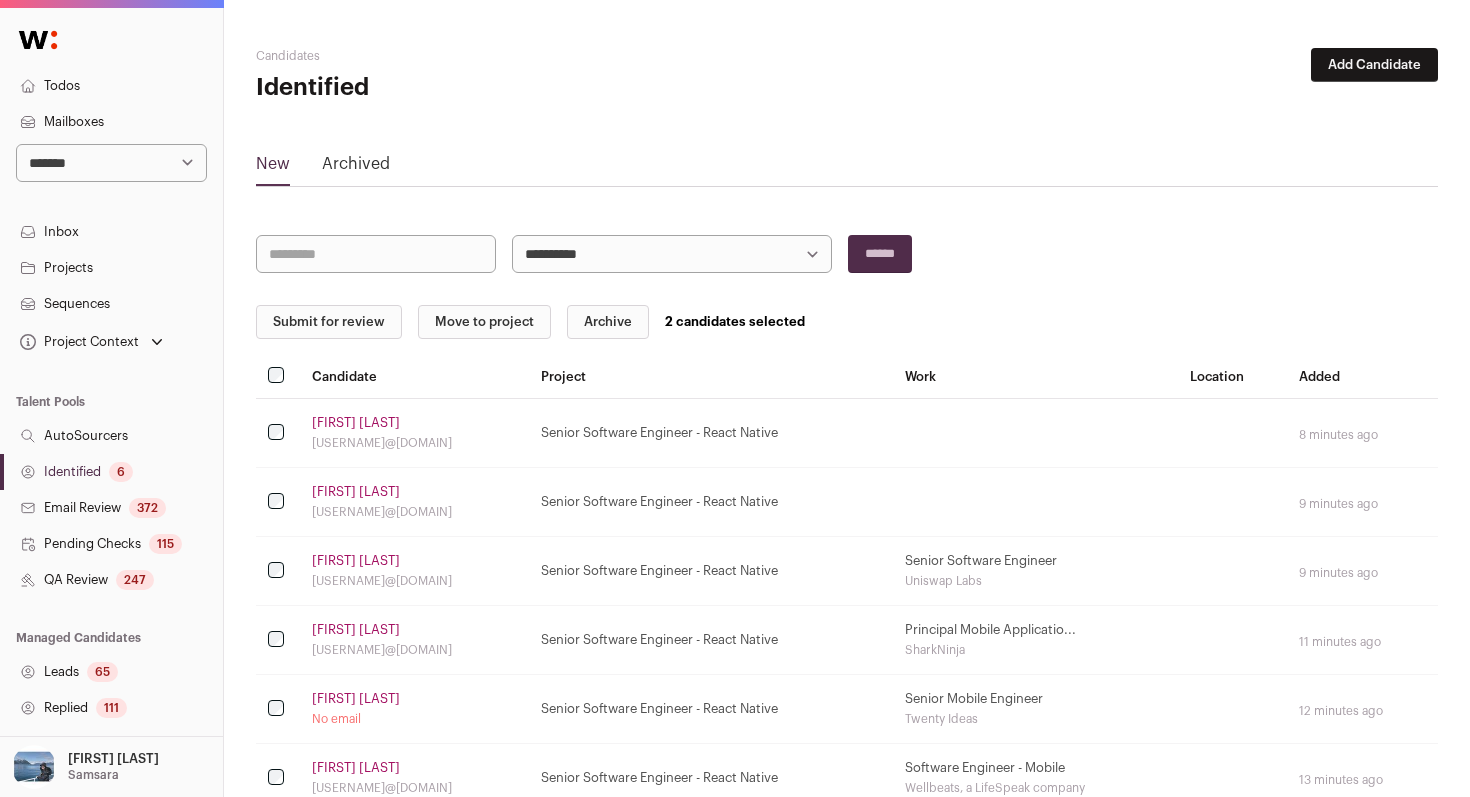 click on "Submit for review" at bounding box center (329, 322) 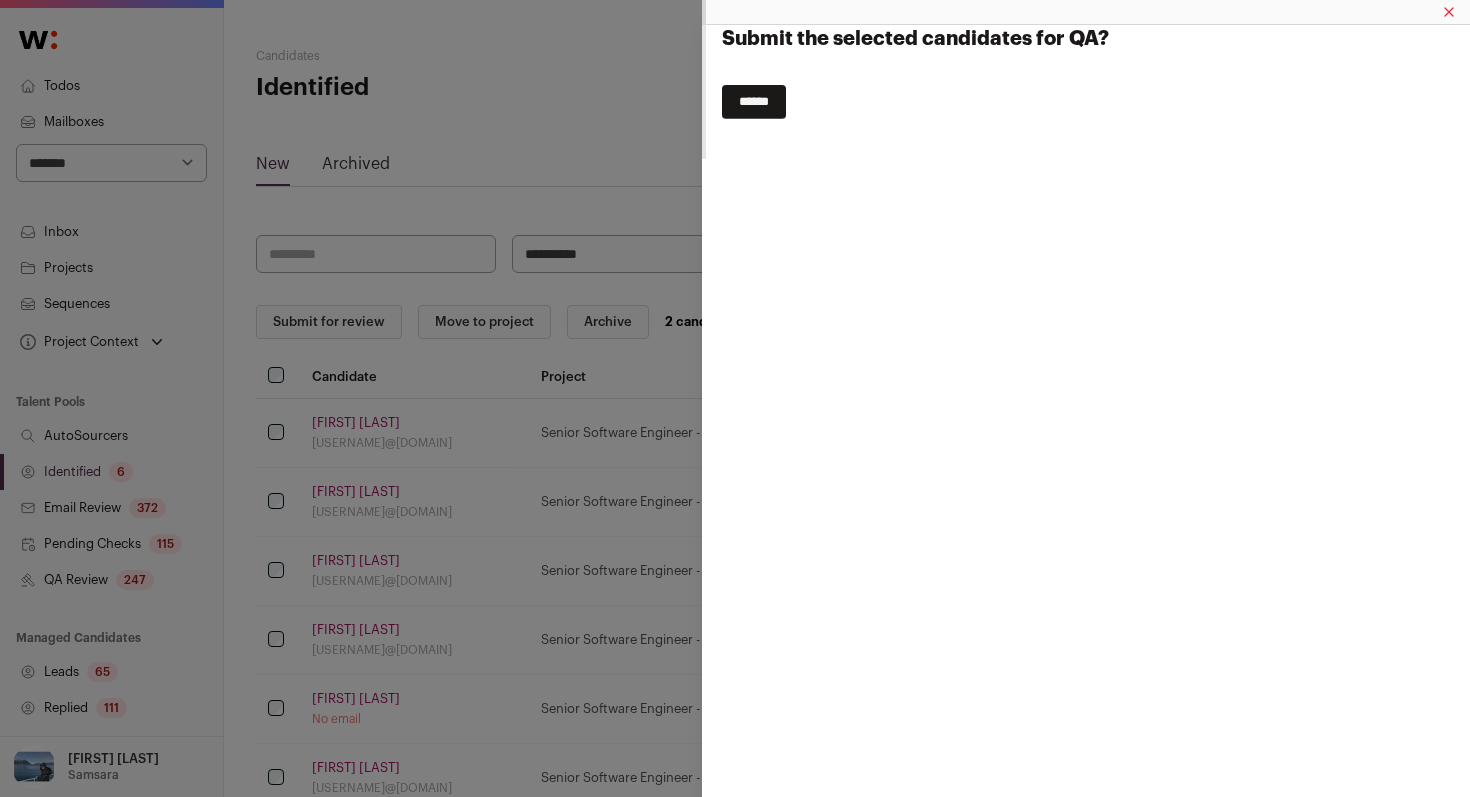 click on "******" at bounding box center (754, 102) 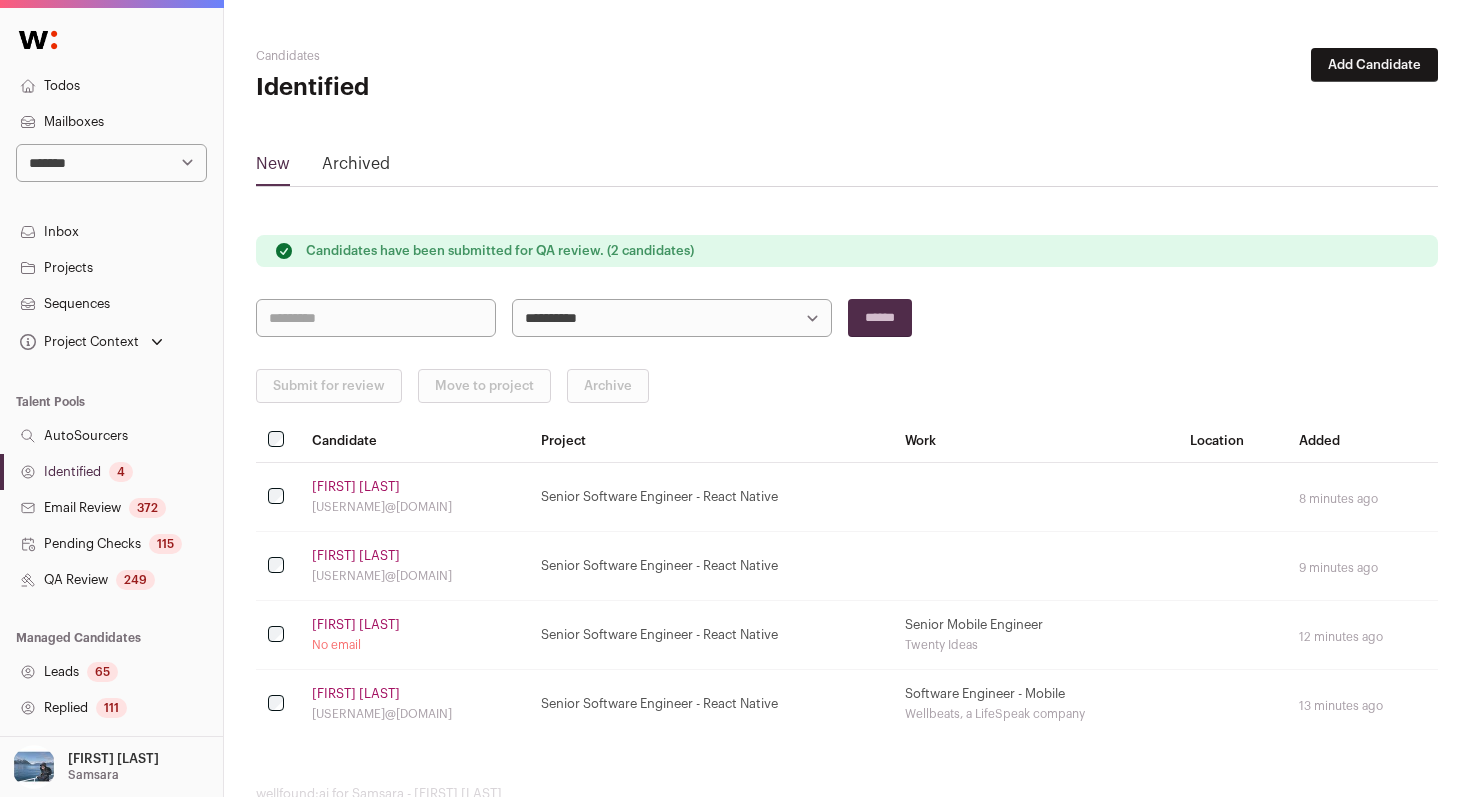scroll, scrollTop: 53, scrollLeft: 0, axis: vertical 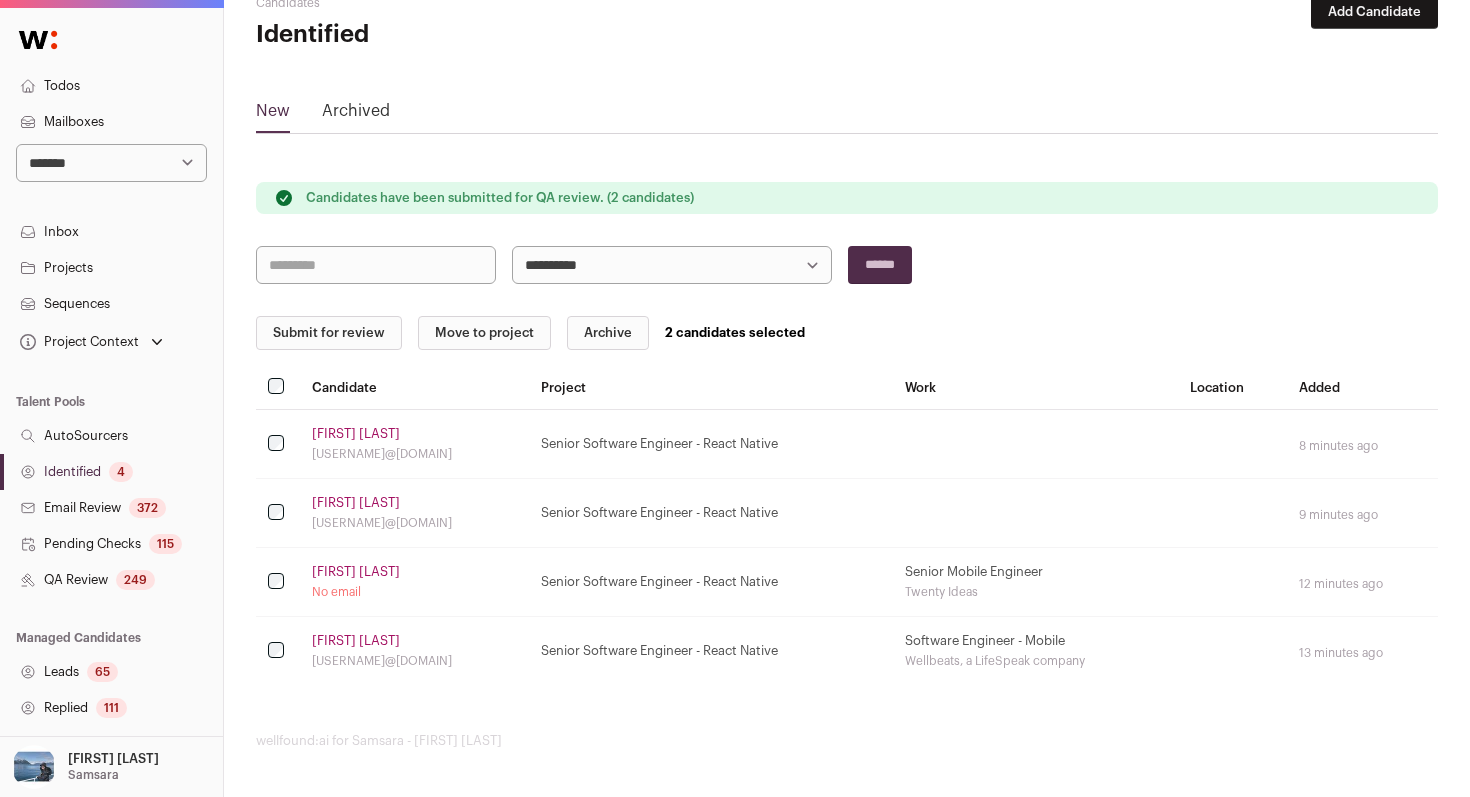 click on "Submit for review" at bounding box center (329, 333) 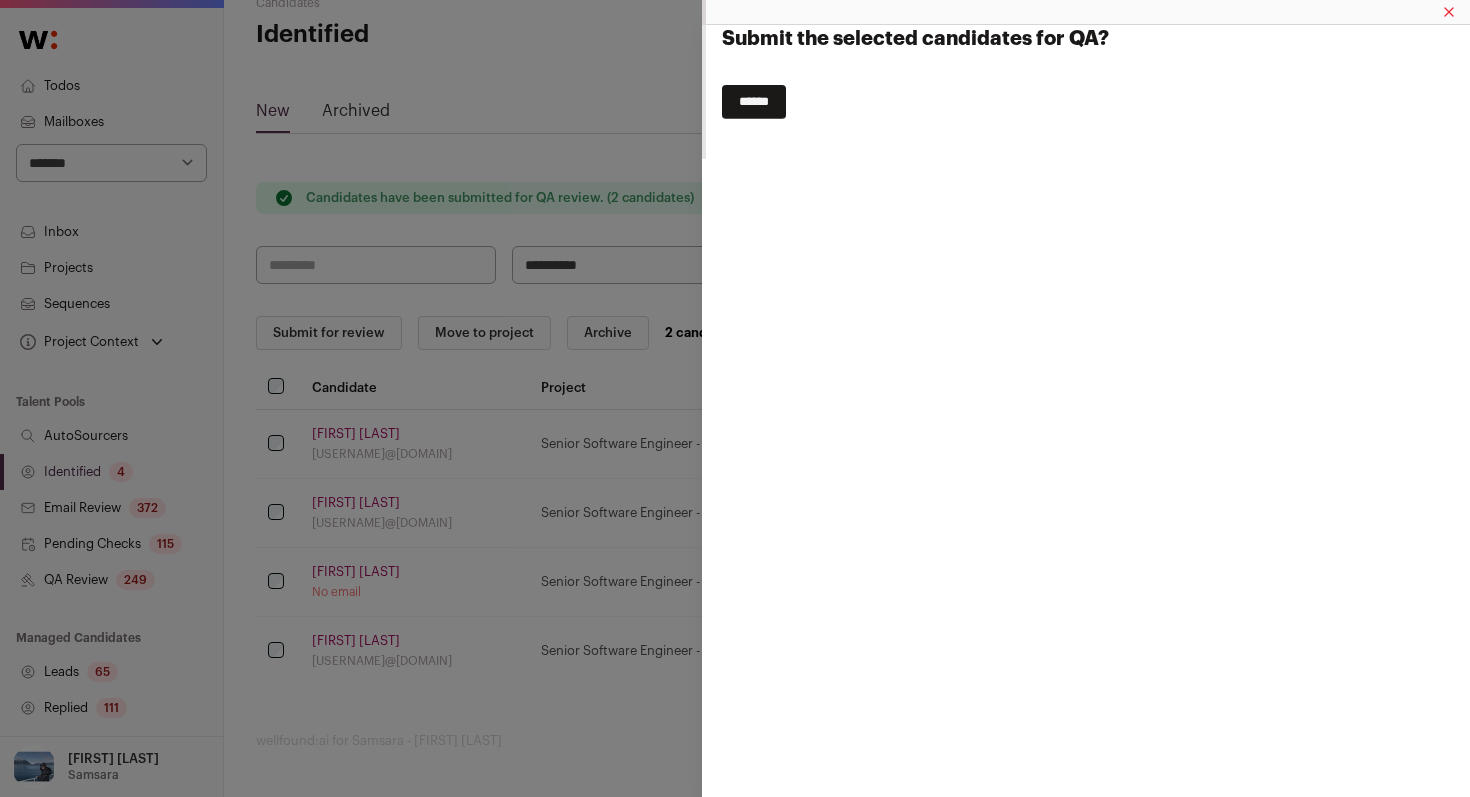 click on "******" at bounding box center (754, 102) 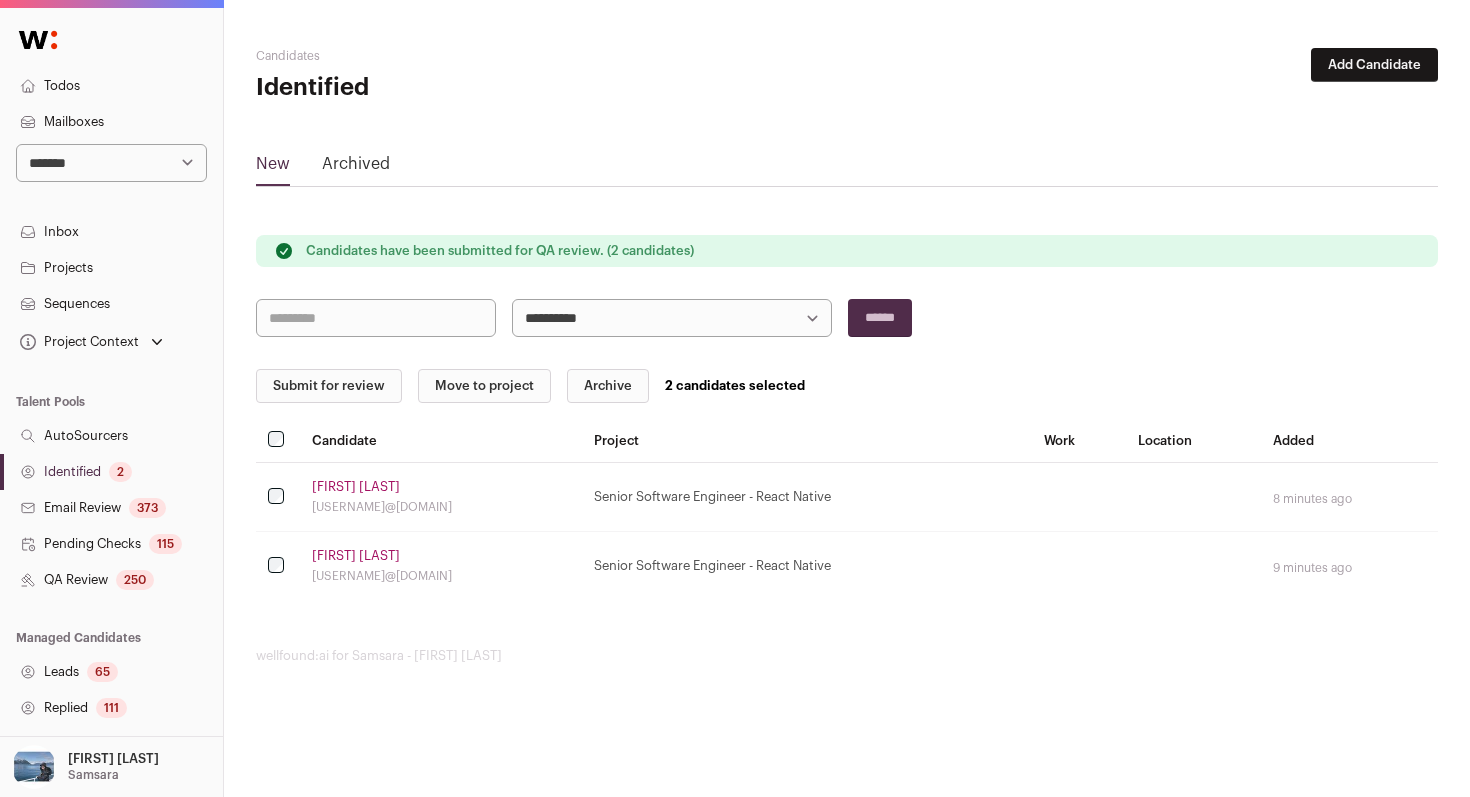 click on "Submit for review" at bounding box center (329, 386) 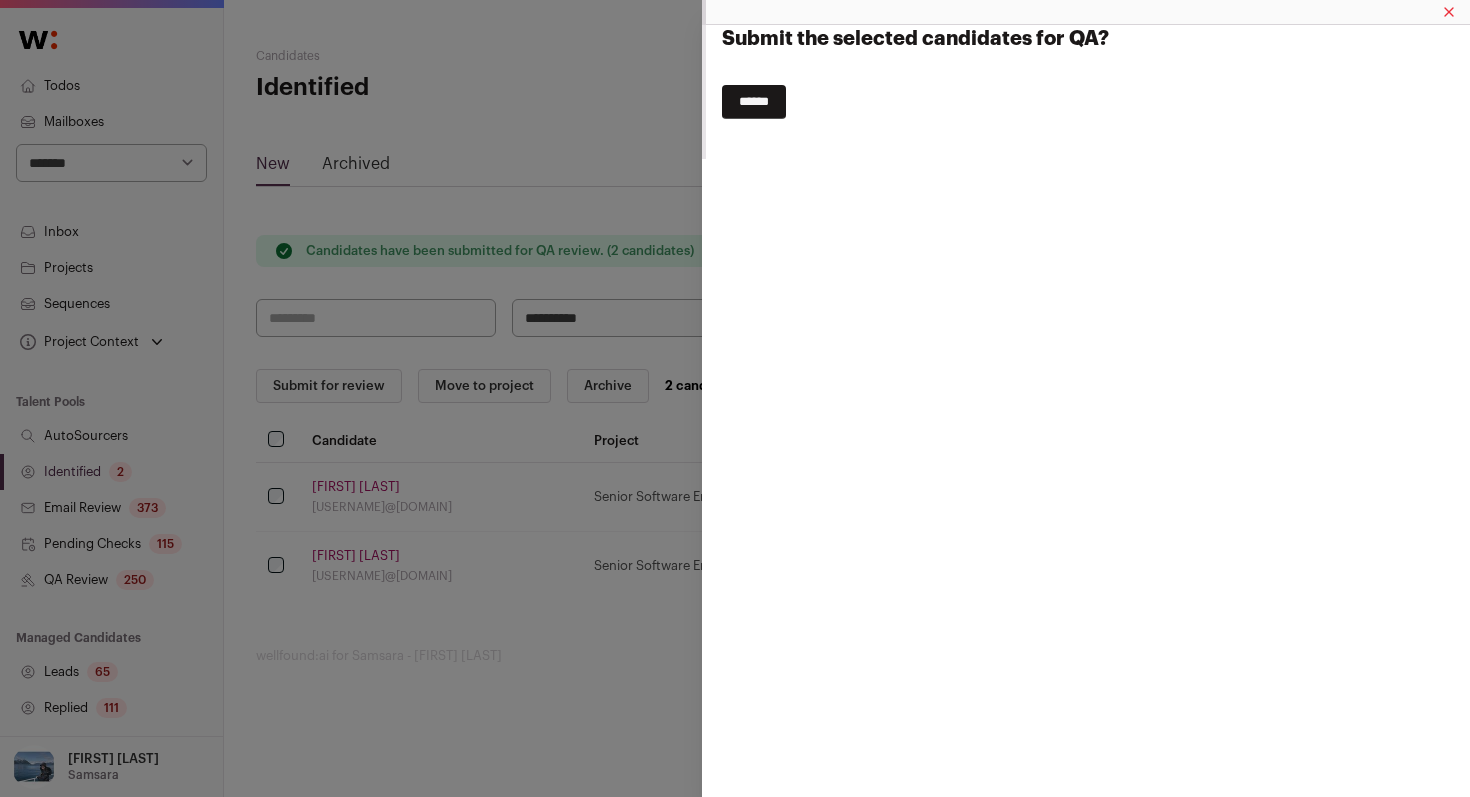 click on "******" at bounding box center [754, 102] 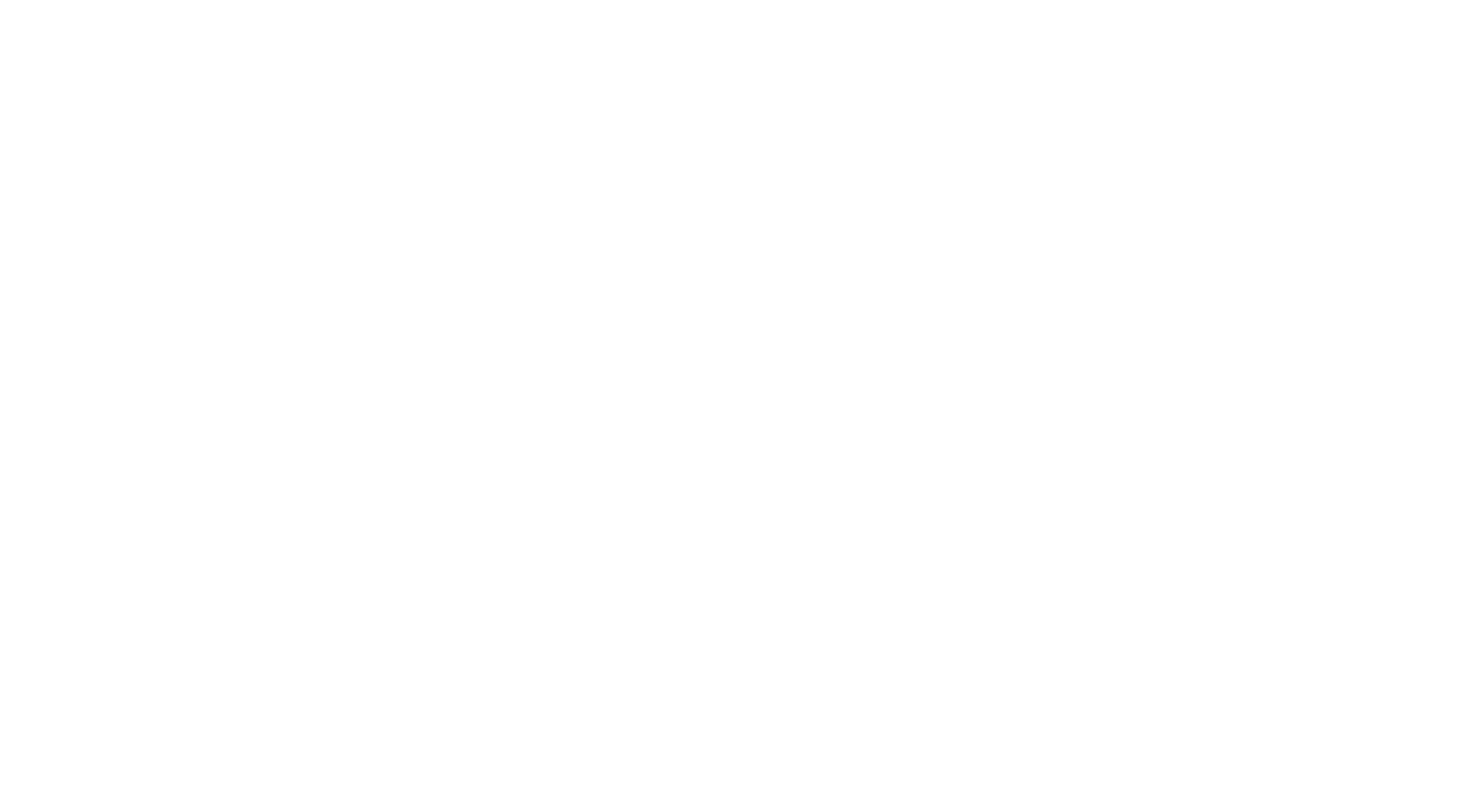 scroll, scrollTop: 0, scrollLeft: 0, axis: both 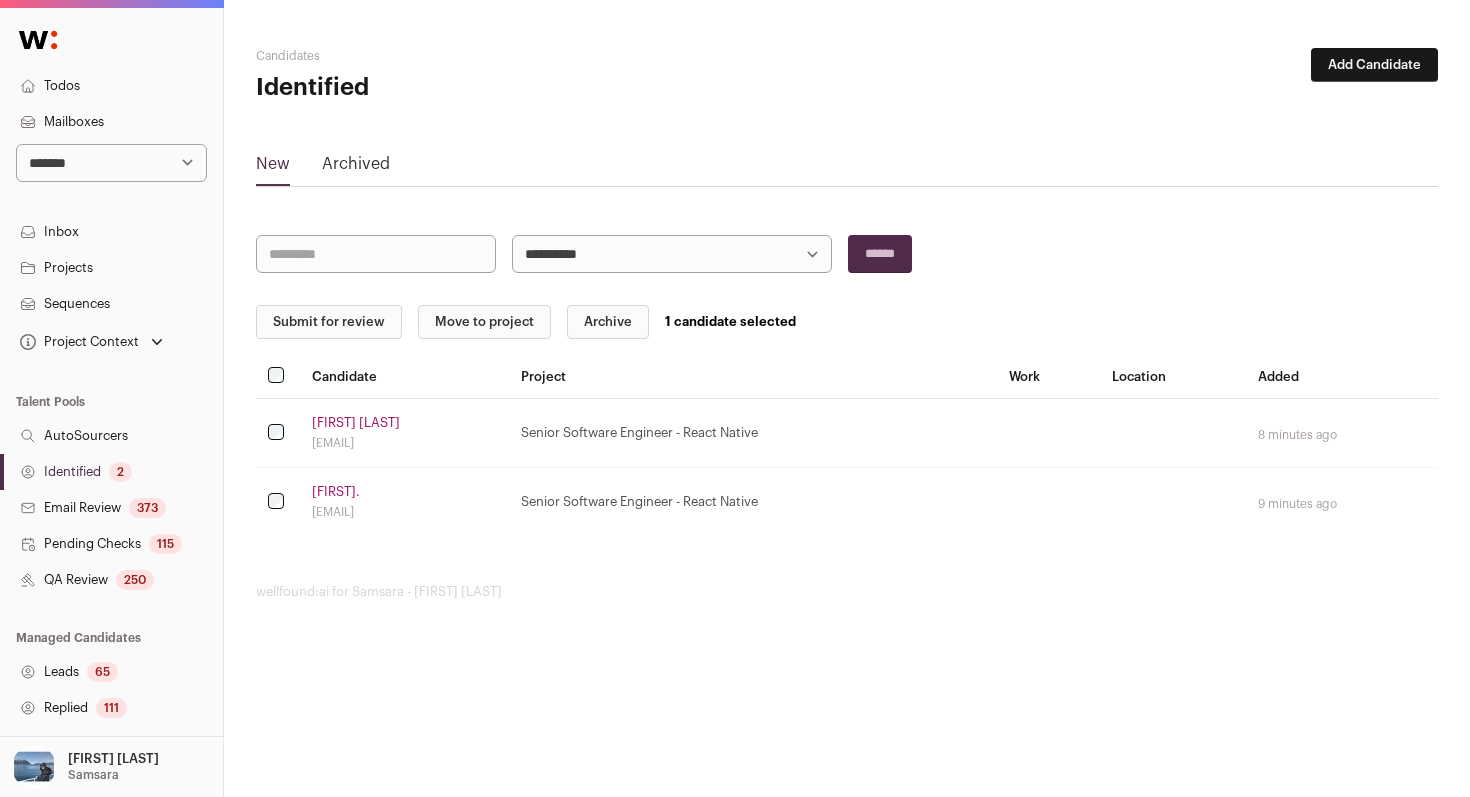 click on "Submit for review" at bounding box center [329, 322] 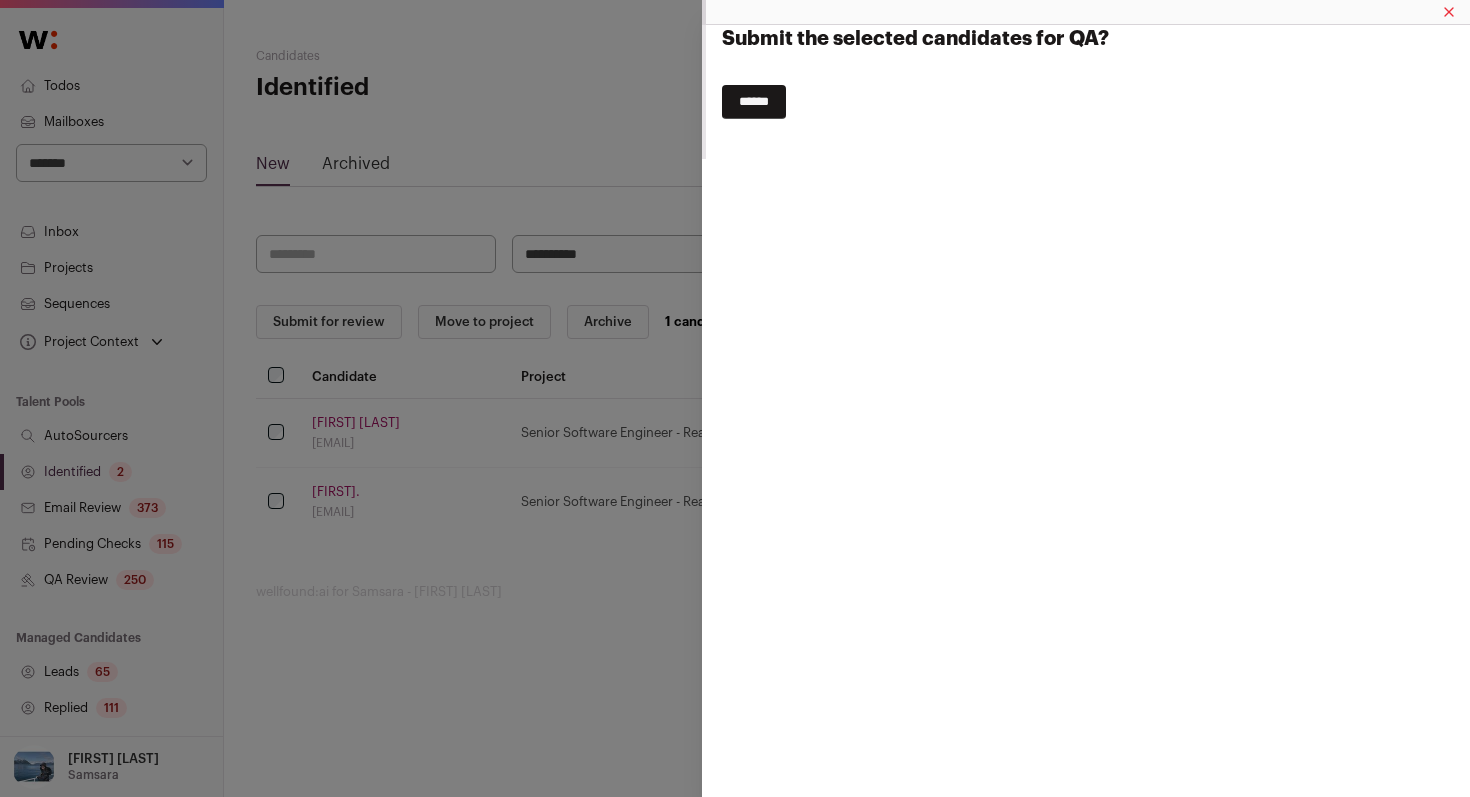click on "******" at bounding box center [754, 102] 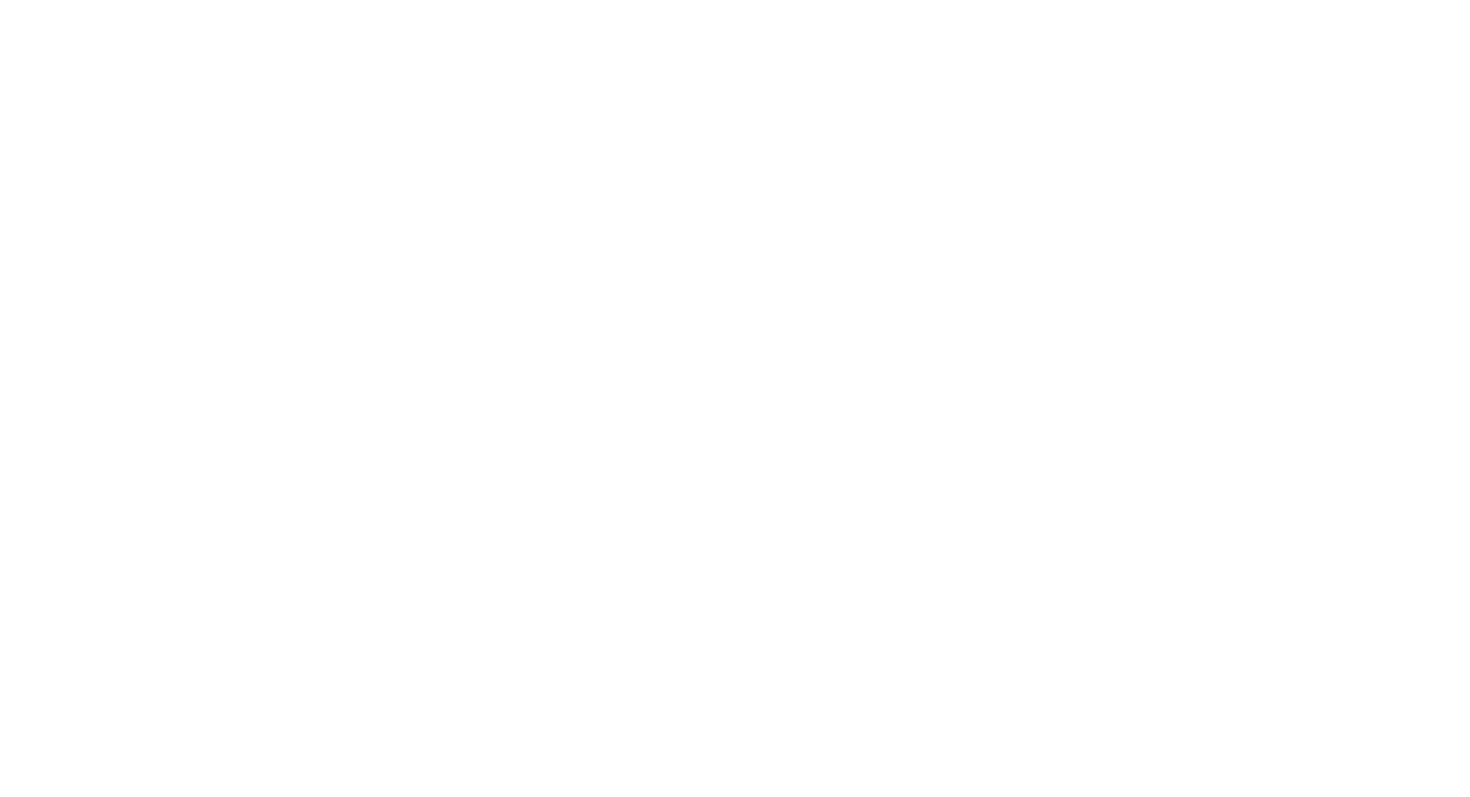 scroll, scrollTop: 0, scrollLeft: 0, axis: both 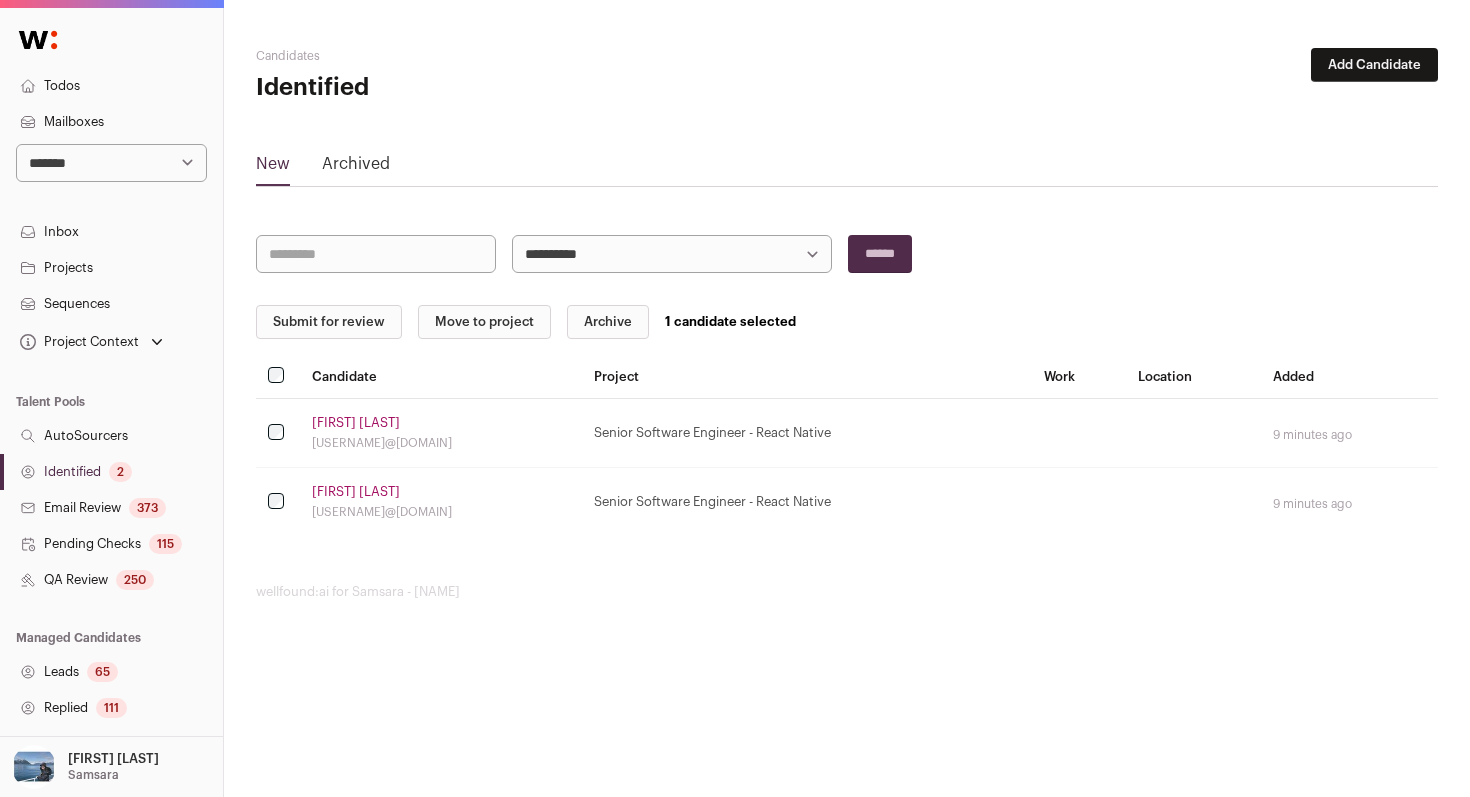 click on "Submit for review" at bounding box center (329, 322) 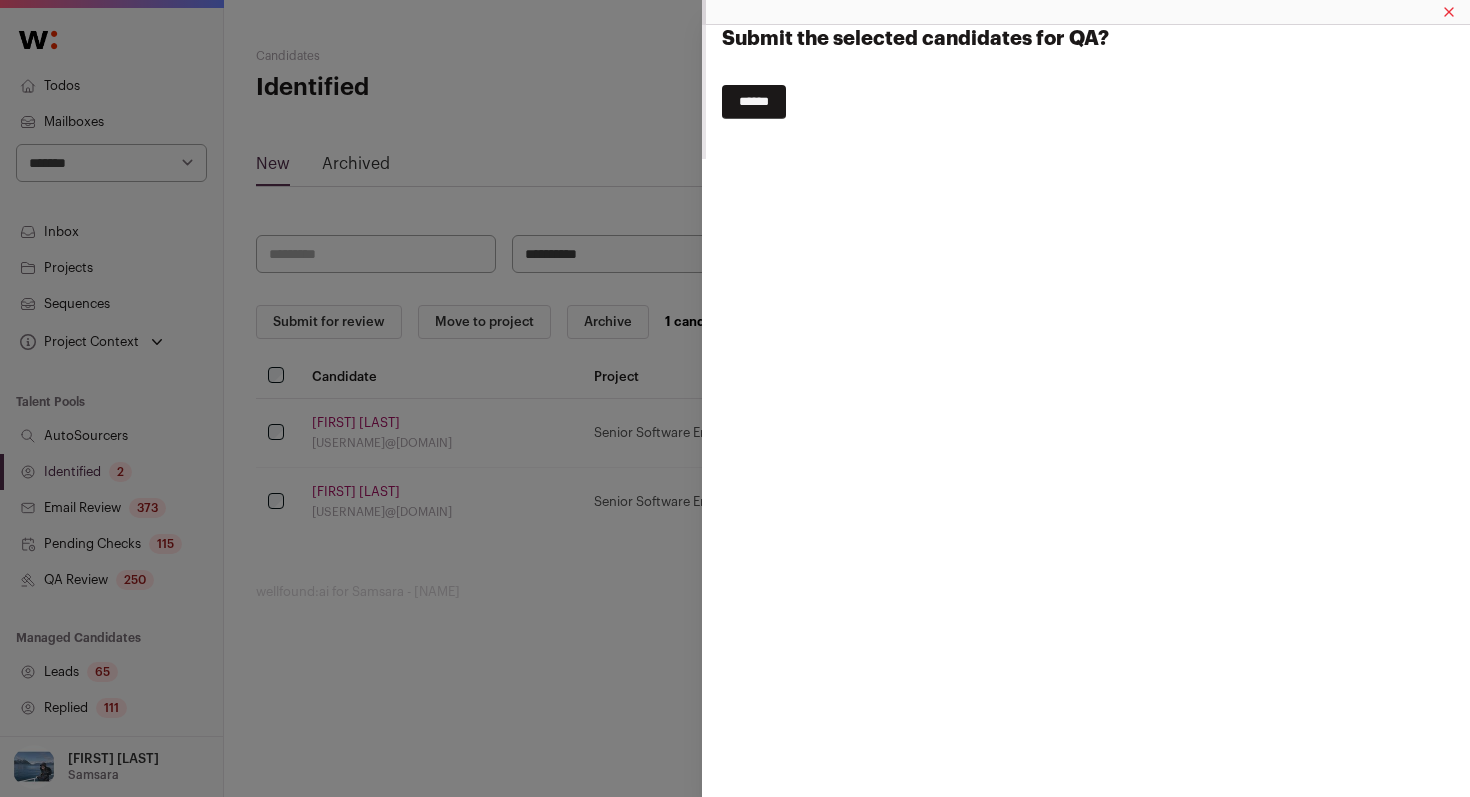 click on "******" at bounding box center [754, 102] 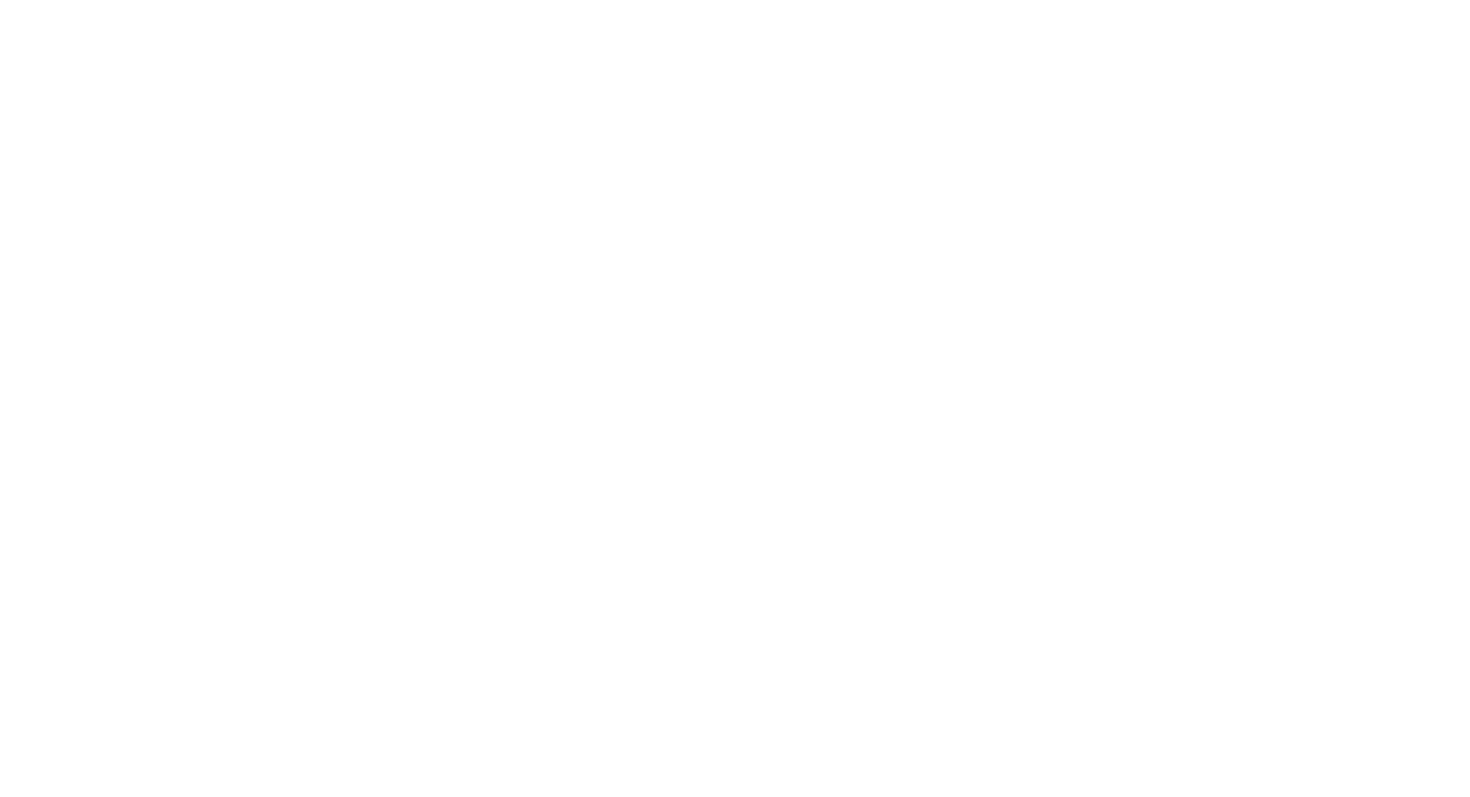 scroll, scrollTop: 0, scrollLeft: 0, axis: both 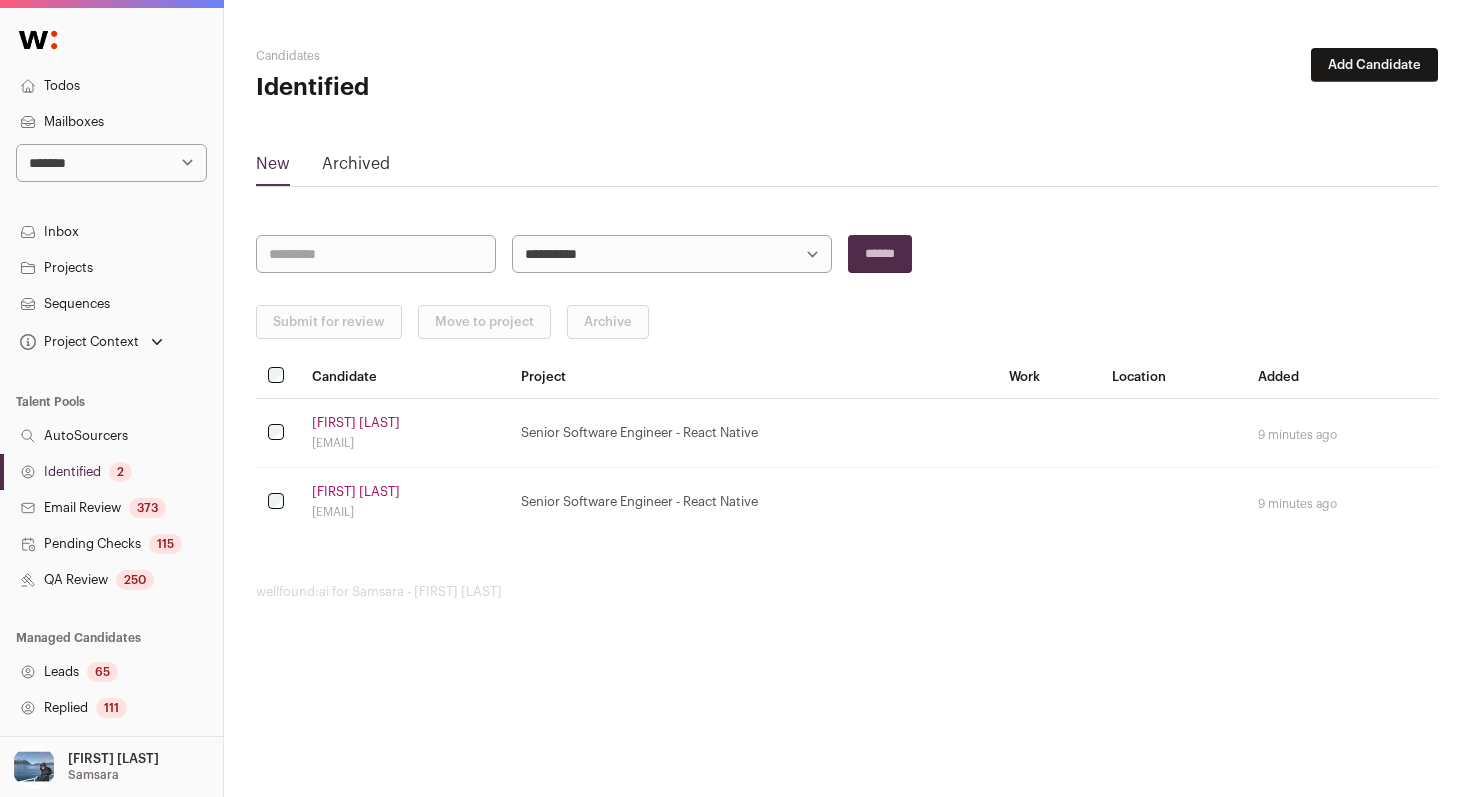 click on "Identified
2" at bounding box center (111, 472) 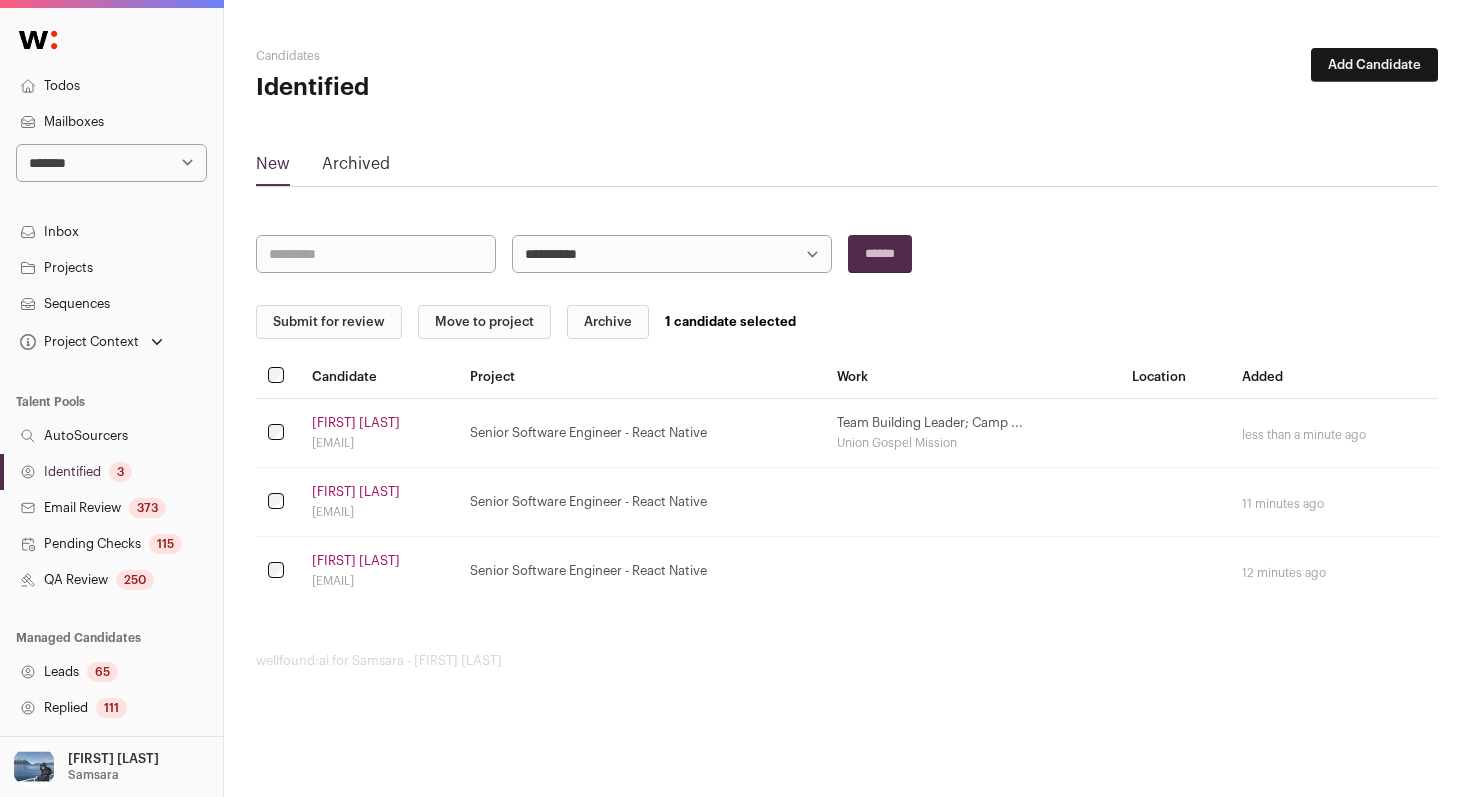 click on "Submit for review" at bounding box center [329, 322] 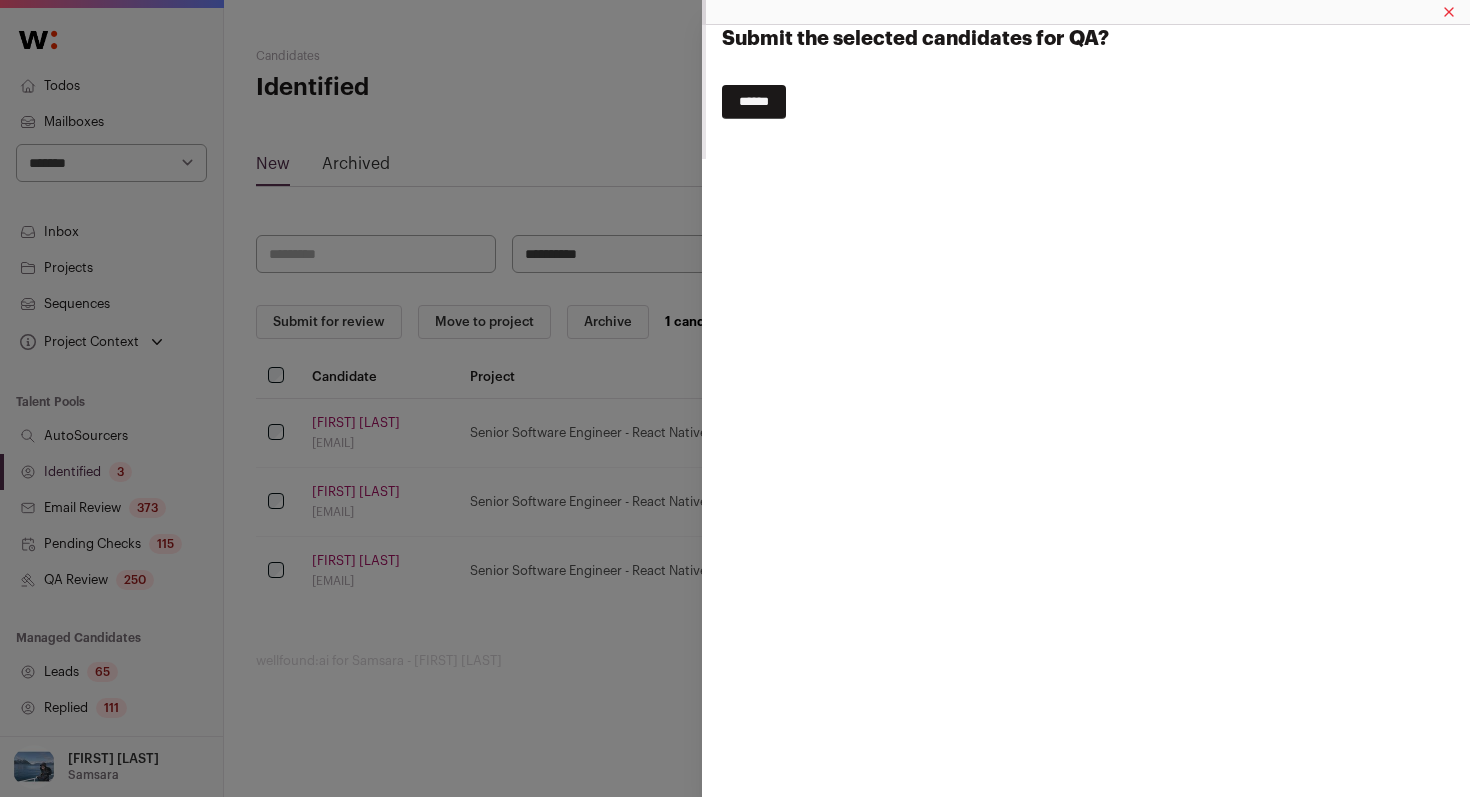 click on "******" at bounding box center [754, 102] 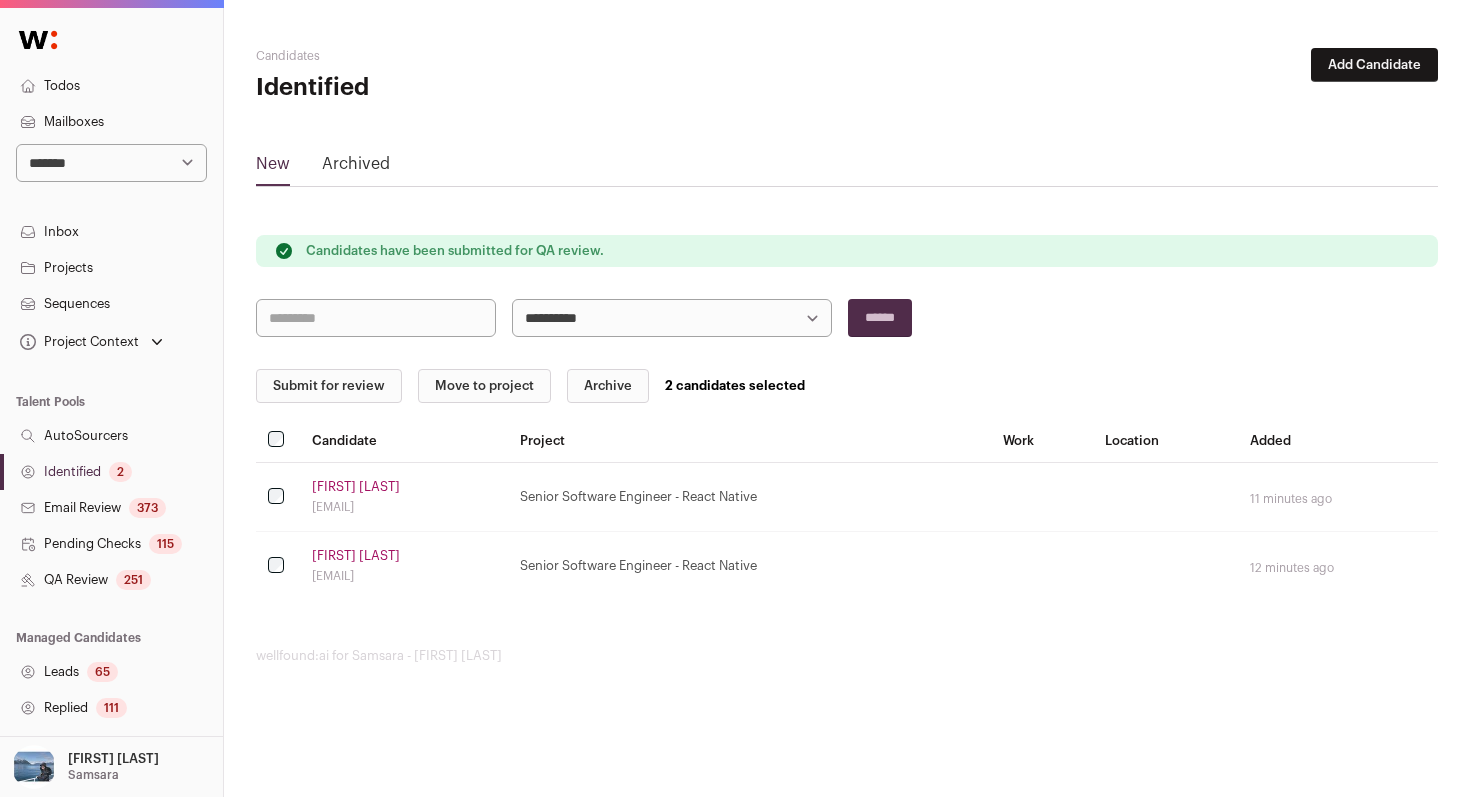 click on "Submit for review" at bounding box center (329, 386) 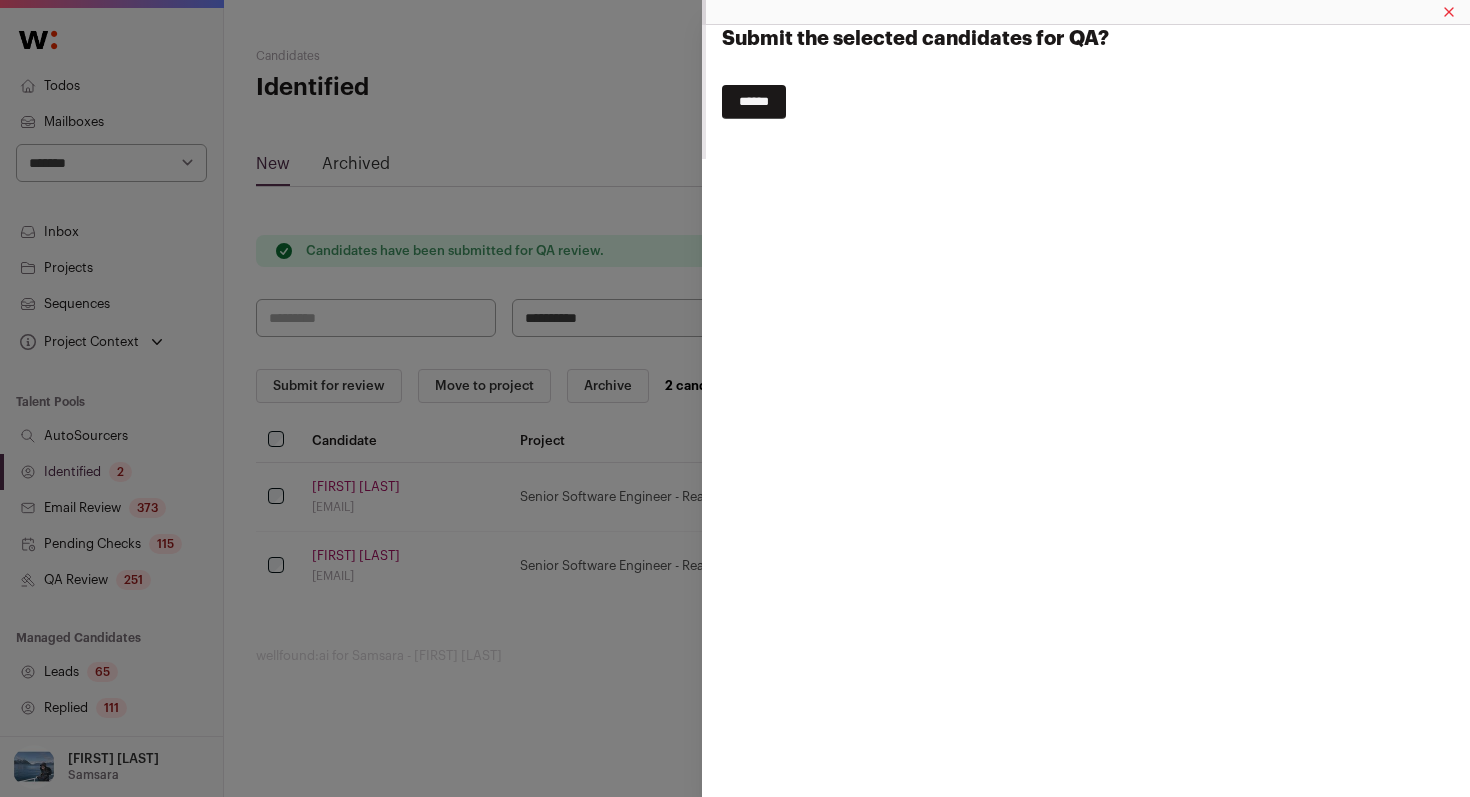 click on "******" at bounding box center [754, 102] 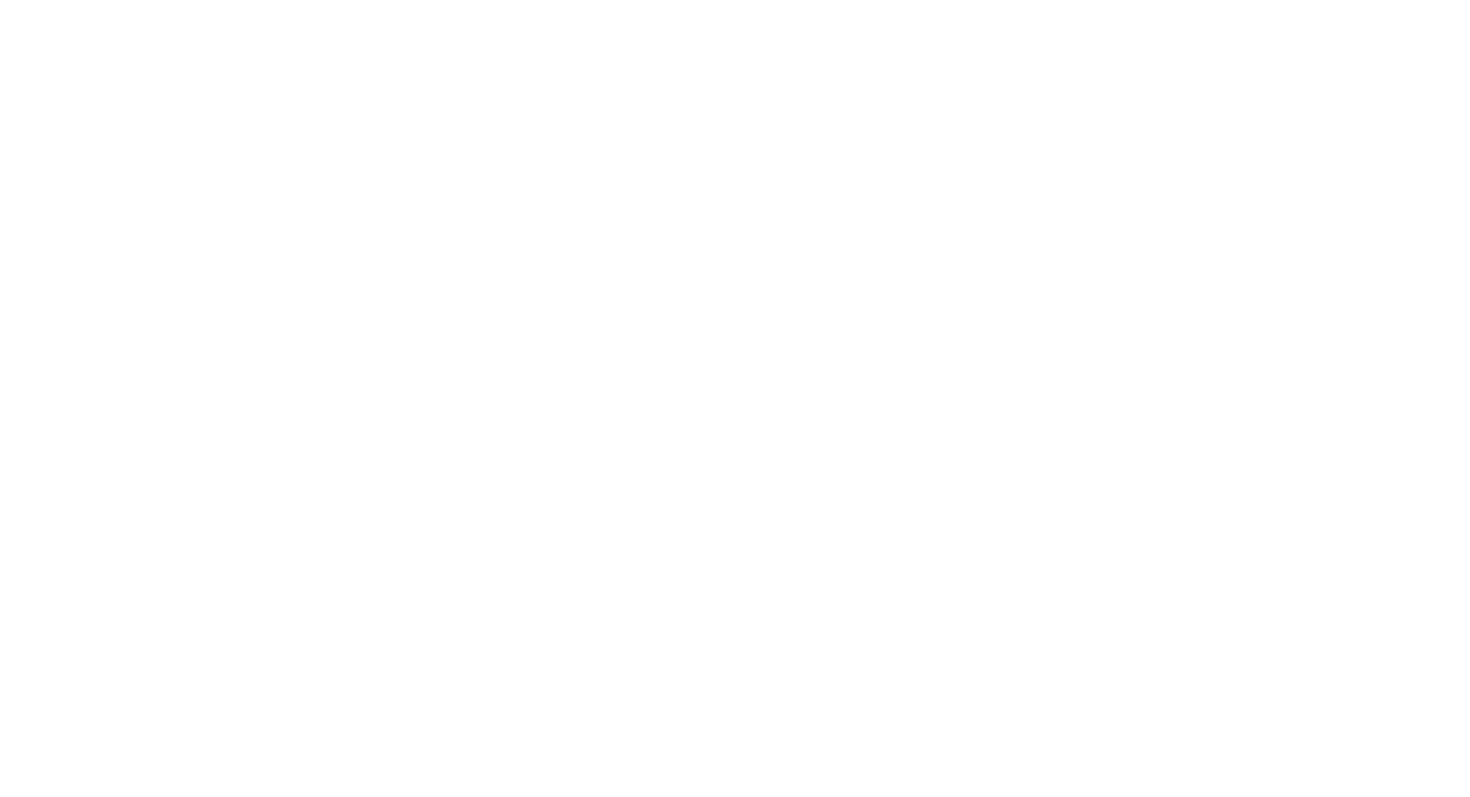 scroll, scrollTop: 0, scrollLeft: 0, axis: both 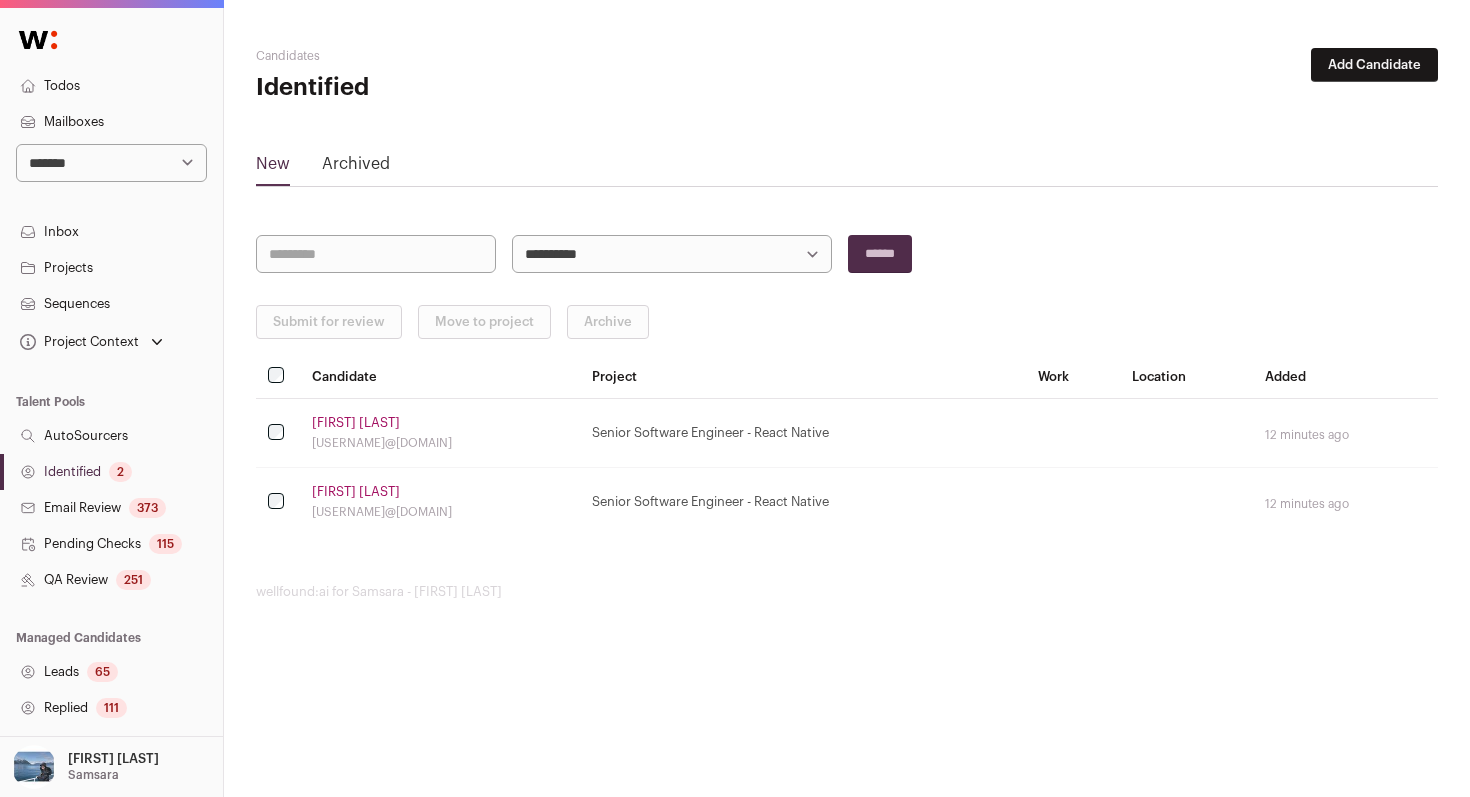 click on "Identified
2" at bounding box center [111, 472] 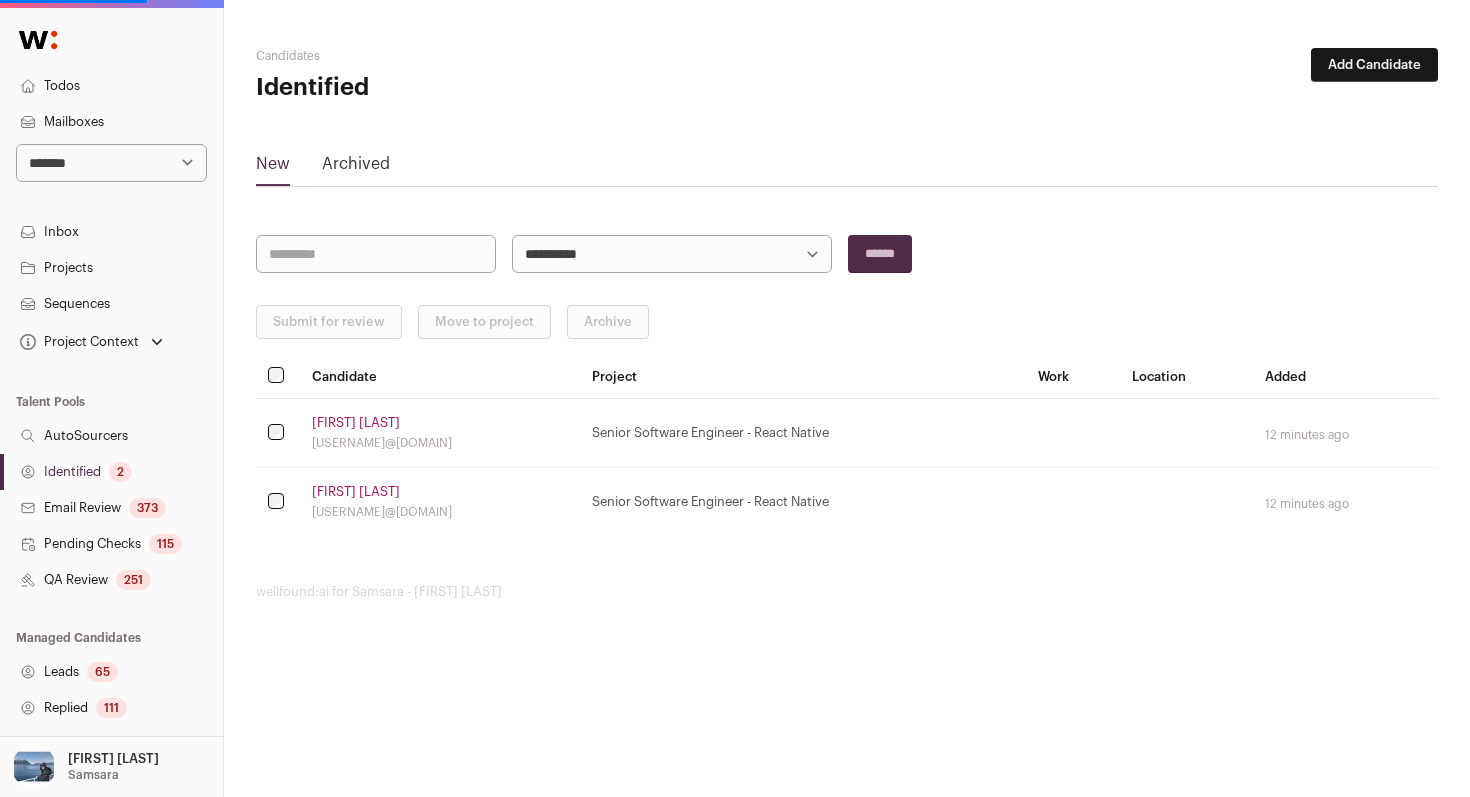 click on "Identified
2" at bounding box center [111, 472] 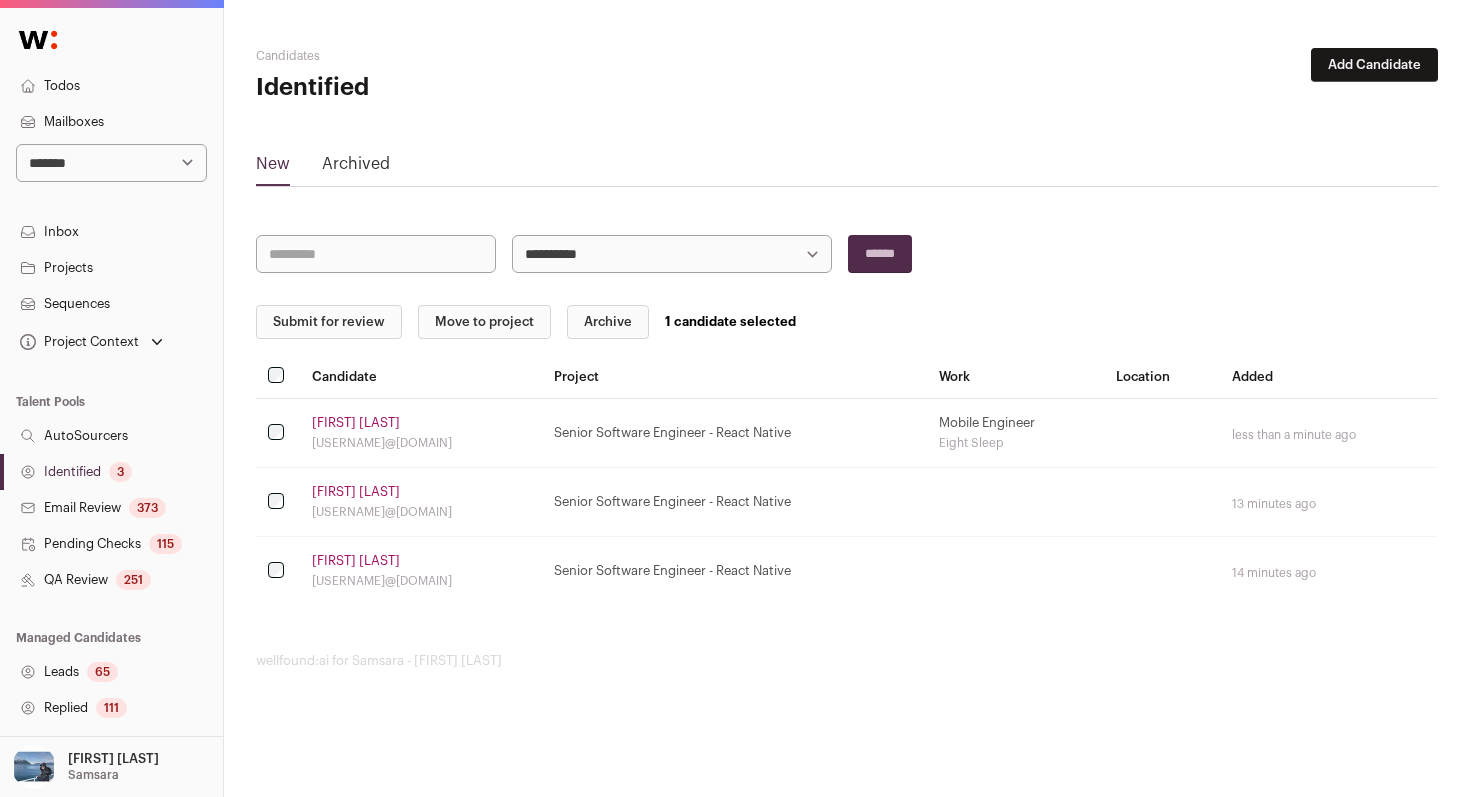 click on "Submit for review" at bounding box center (329, 322) 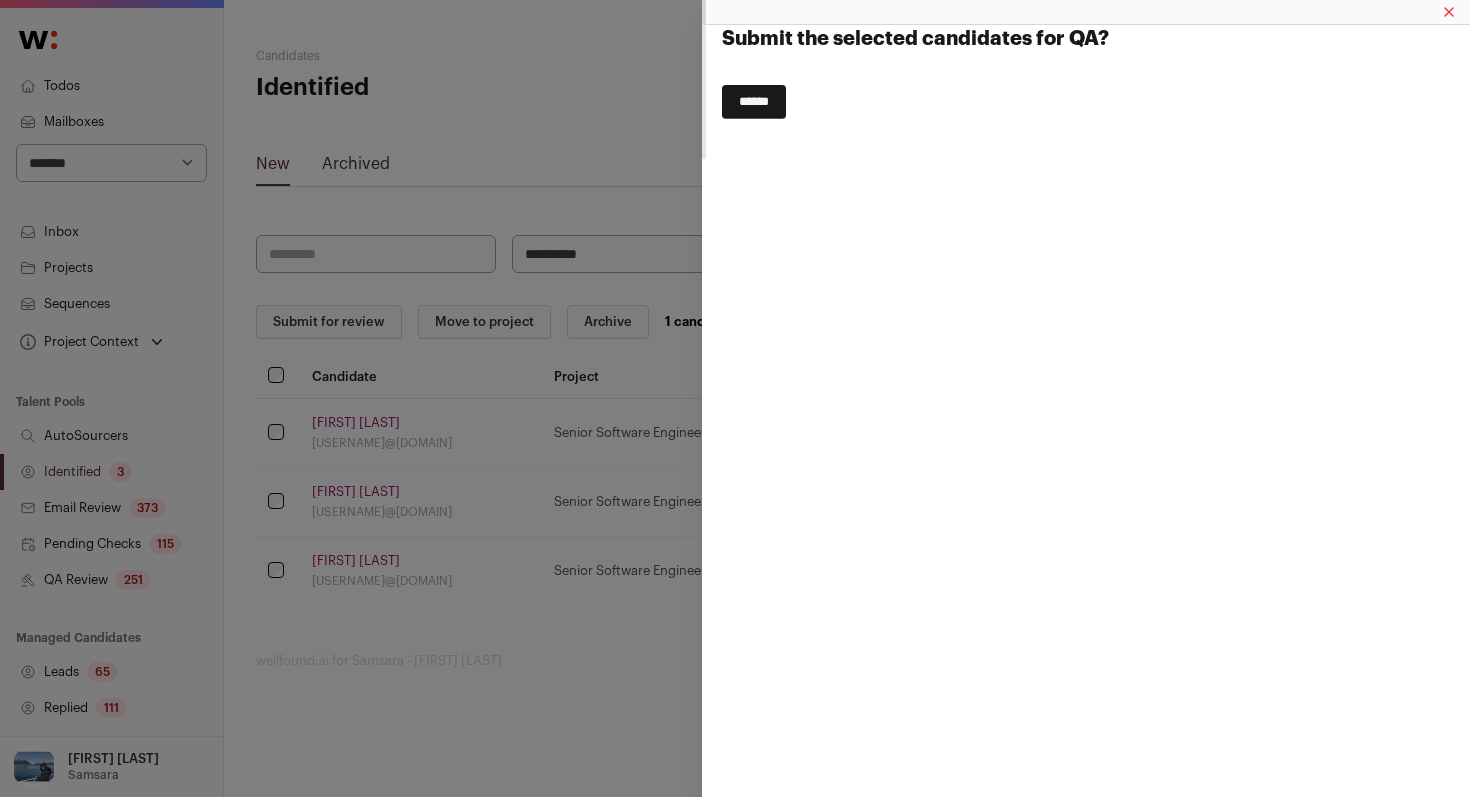 click on "******" at bounding box center (754, 102) 